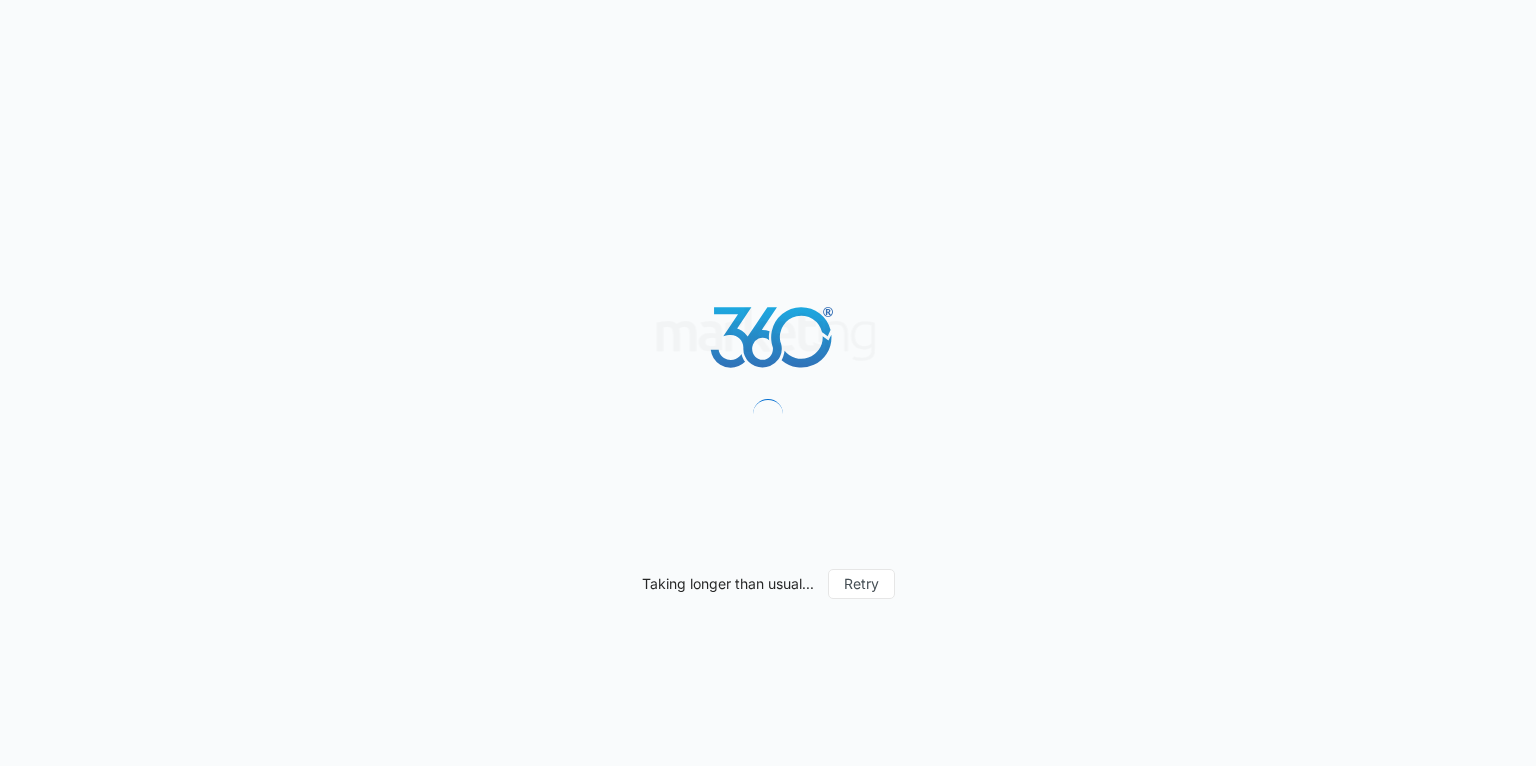 scroll, scrollTop: 0, scrollLeft: 0, axis: both 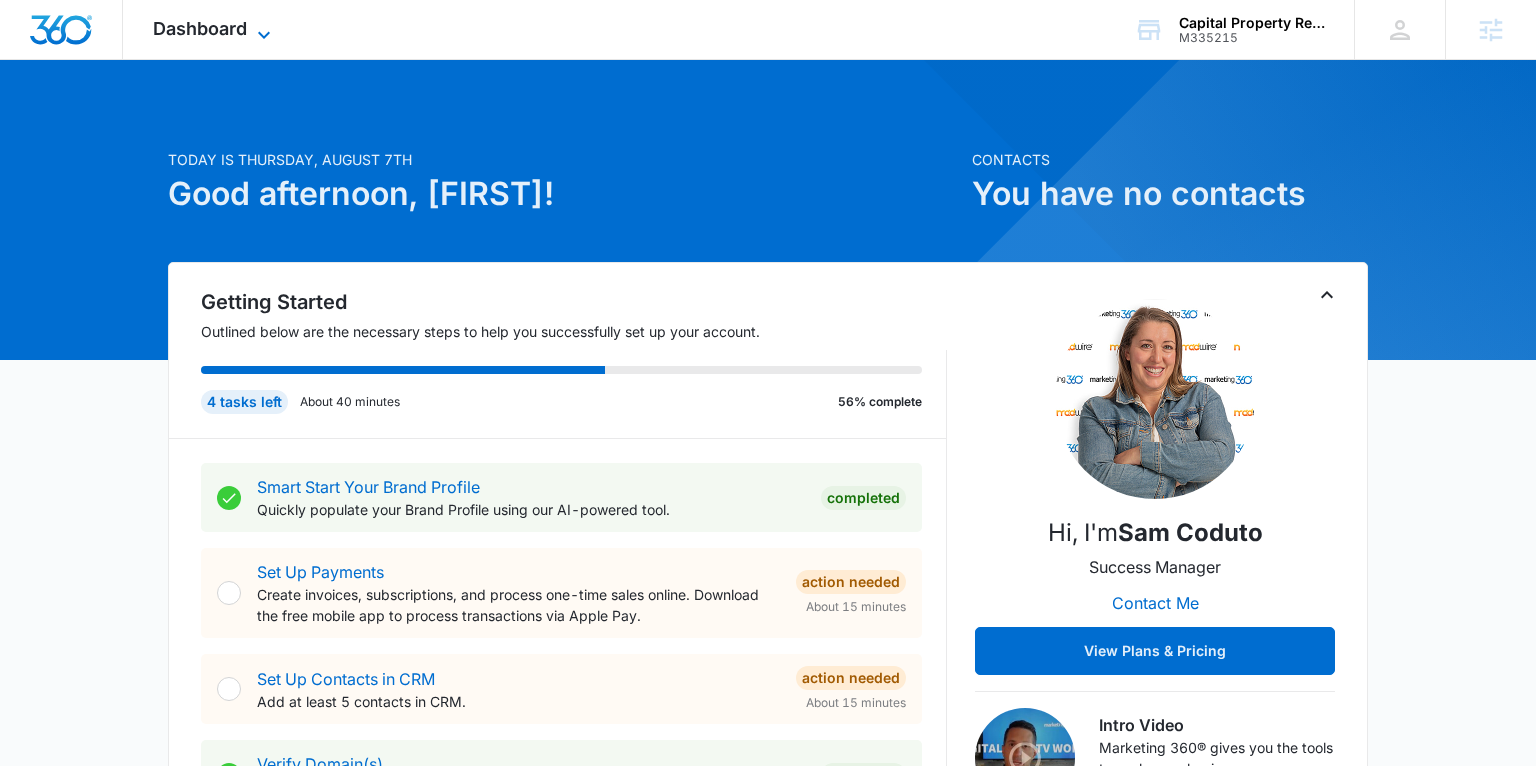 click on "Dashboard" at bounding box center [200, 28] 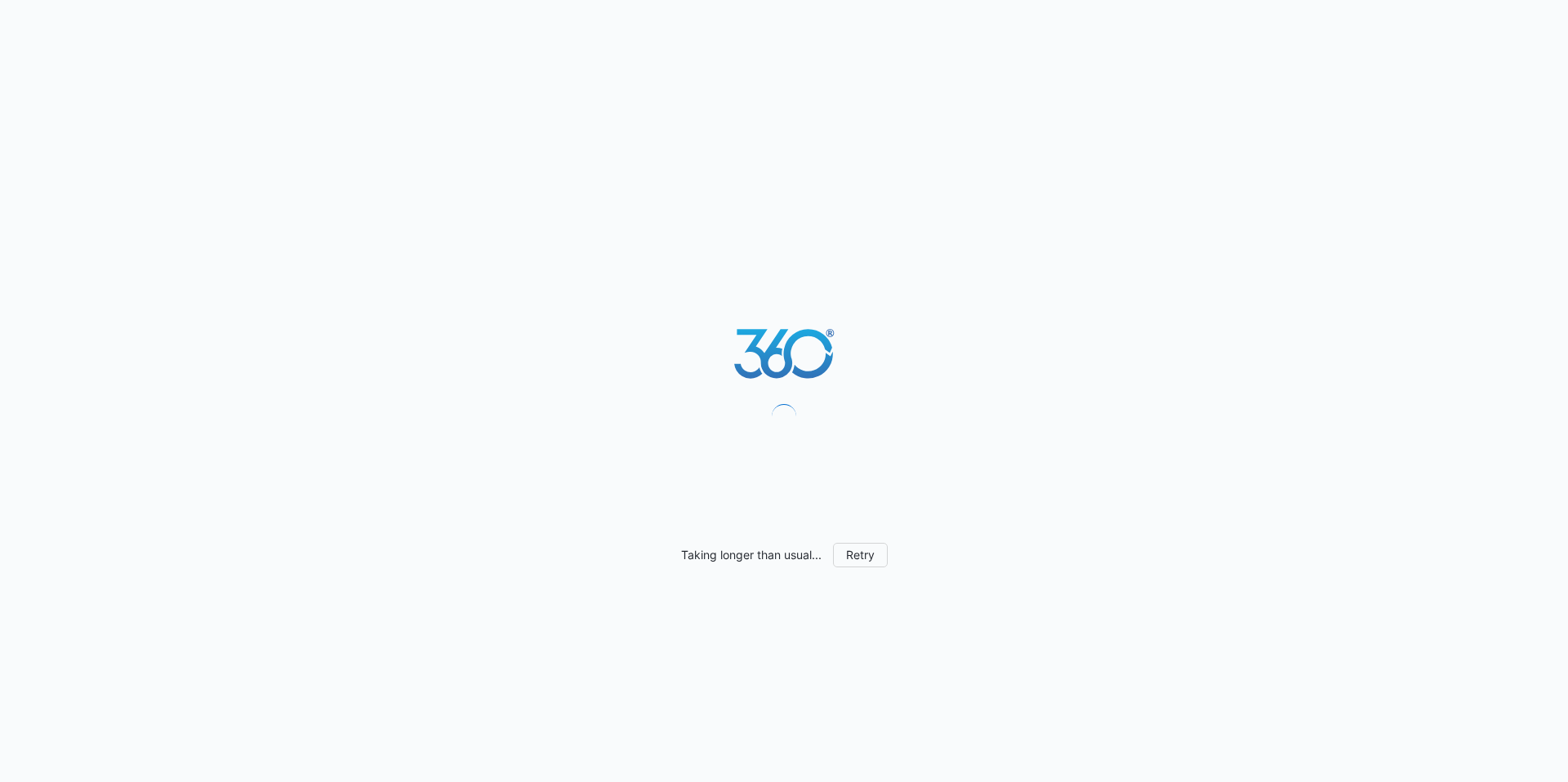 scroll, scrollTop: 0, scrollLeft: 0, axis: both 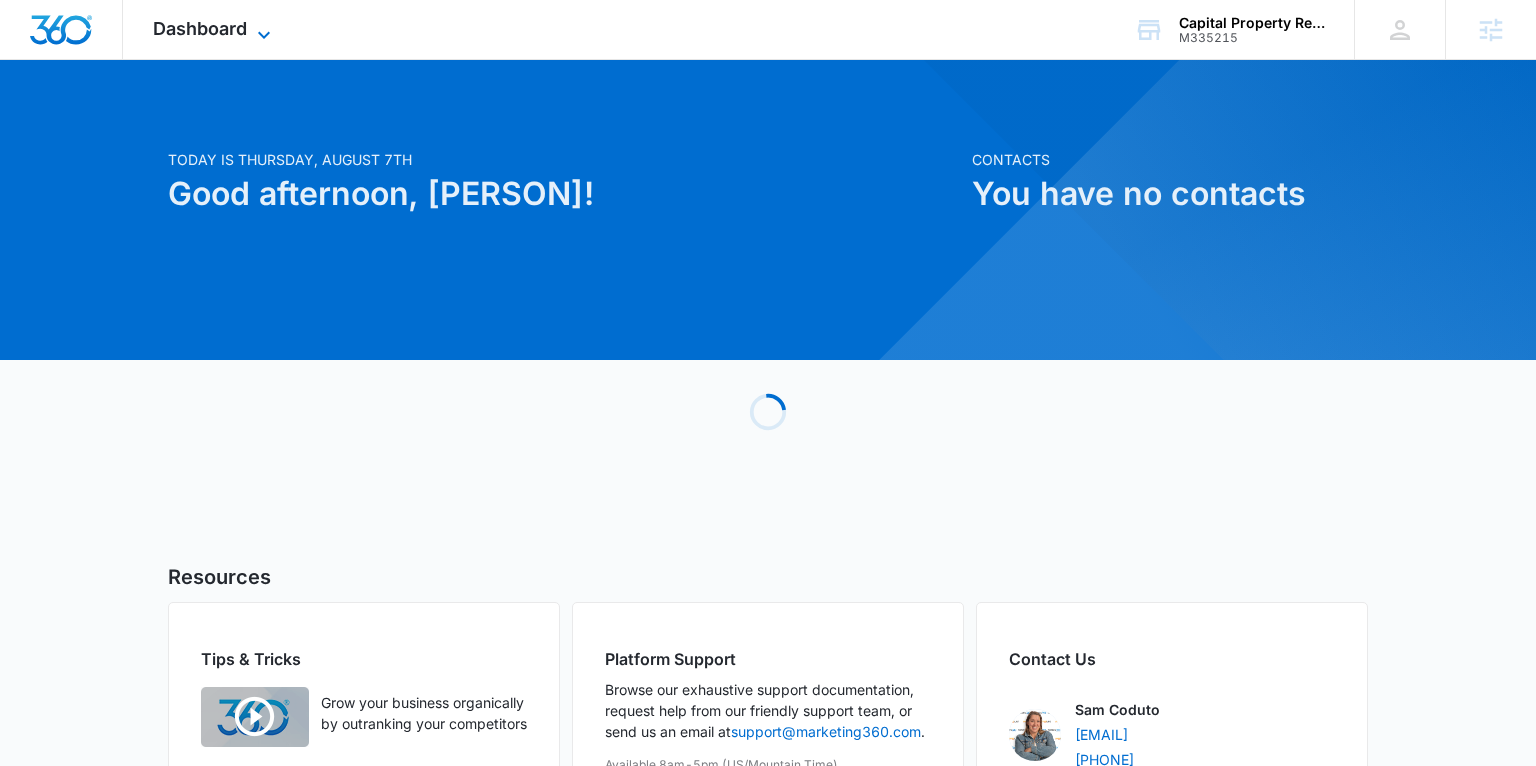 click on "Dashboard" at bounding box center [200, 28] 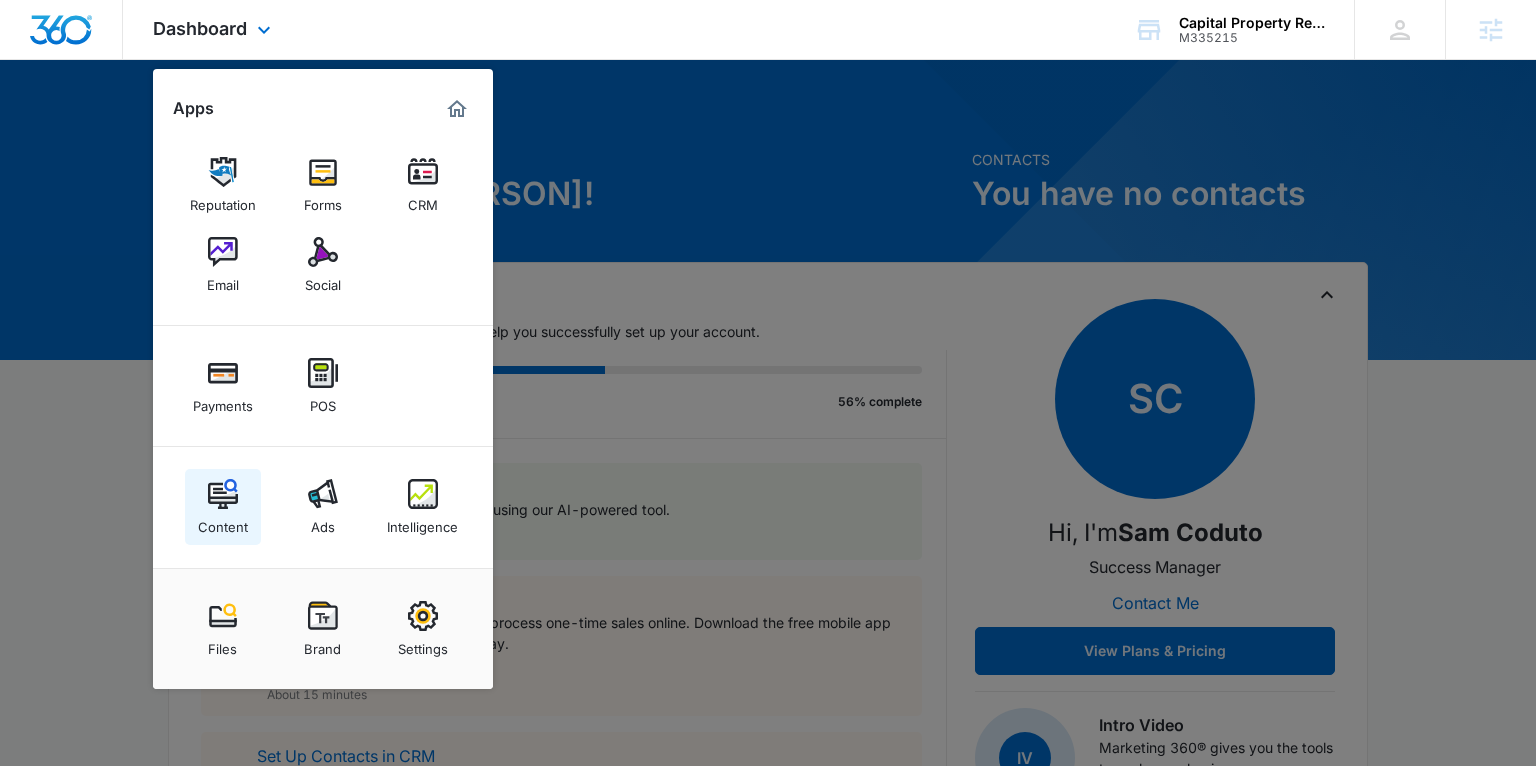 click at bounding box center (223, 494) 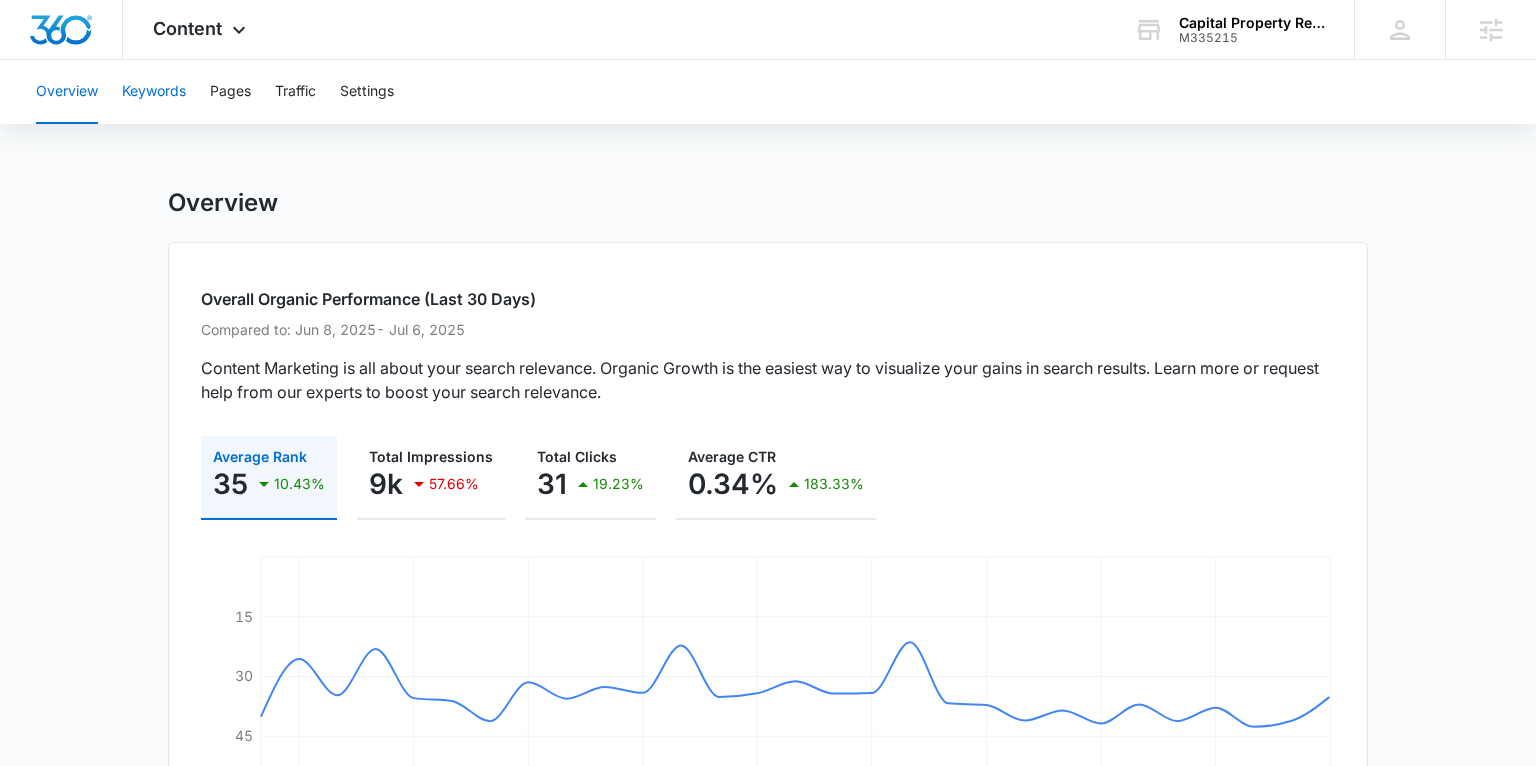 click on "Keywords" at bounding box center [154, 92] 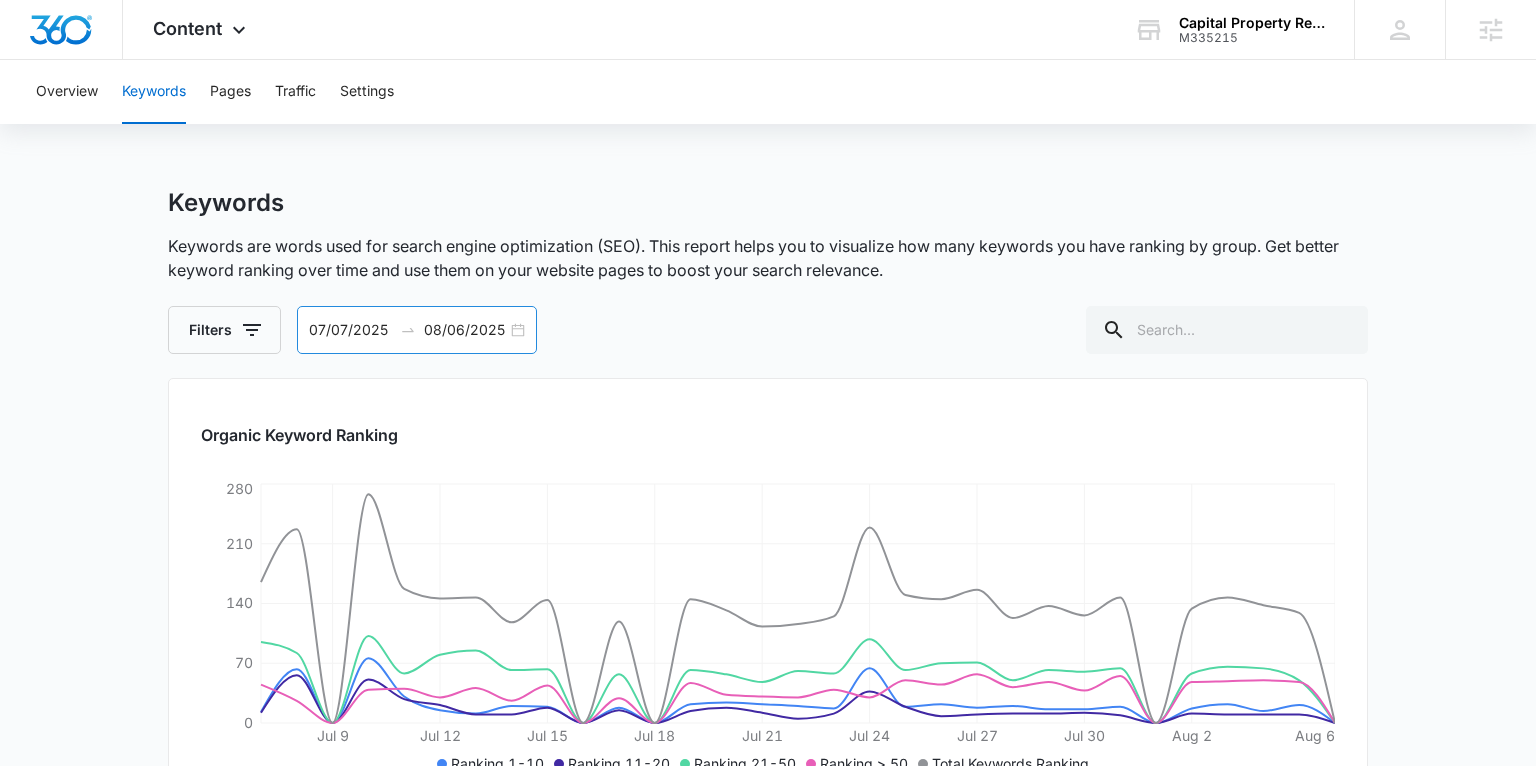 click on "07/07/2025 08/06/2025" at bounding box center [417, 330] 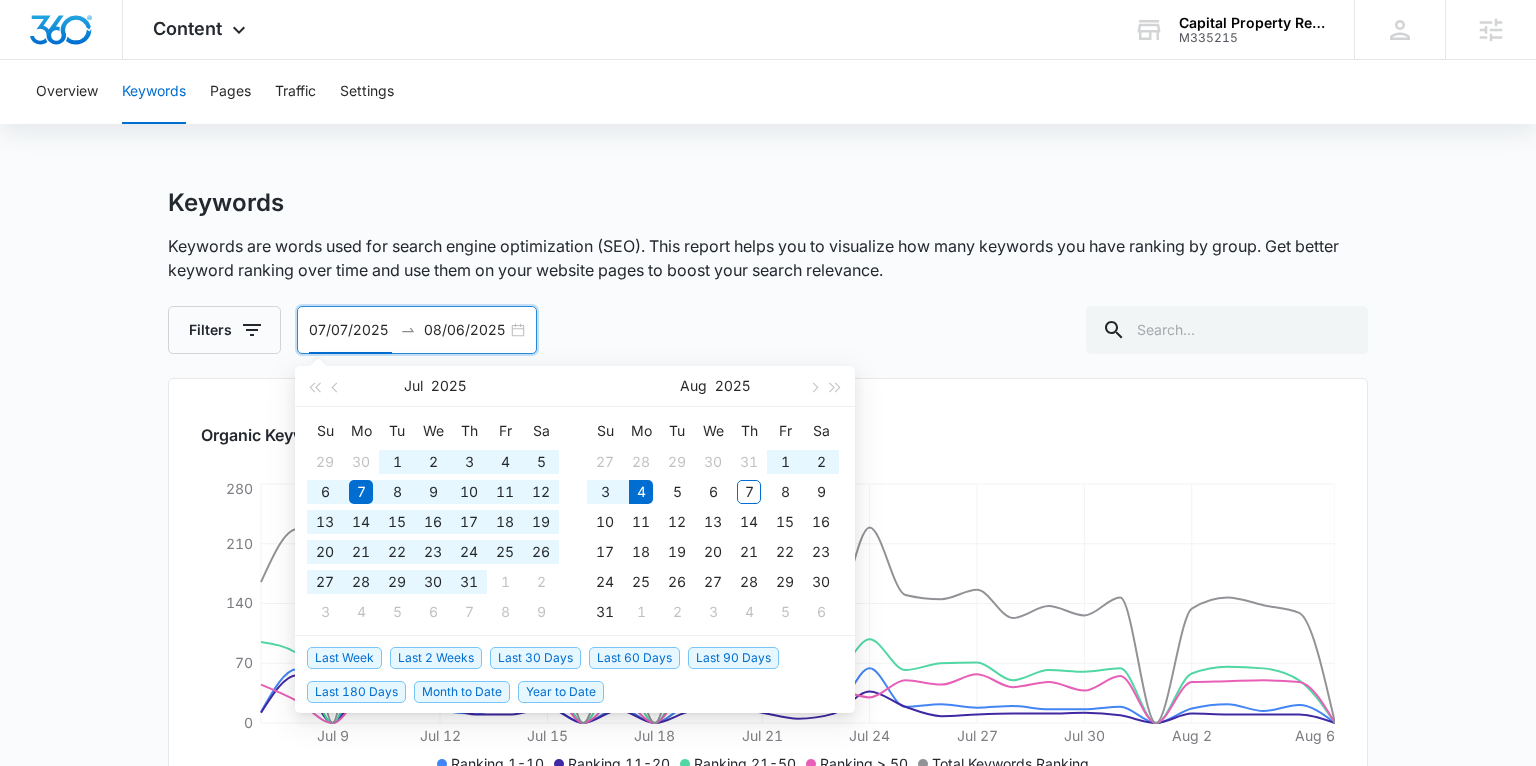 click on "Last 180 Days" at bounding box center (356, 692) 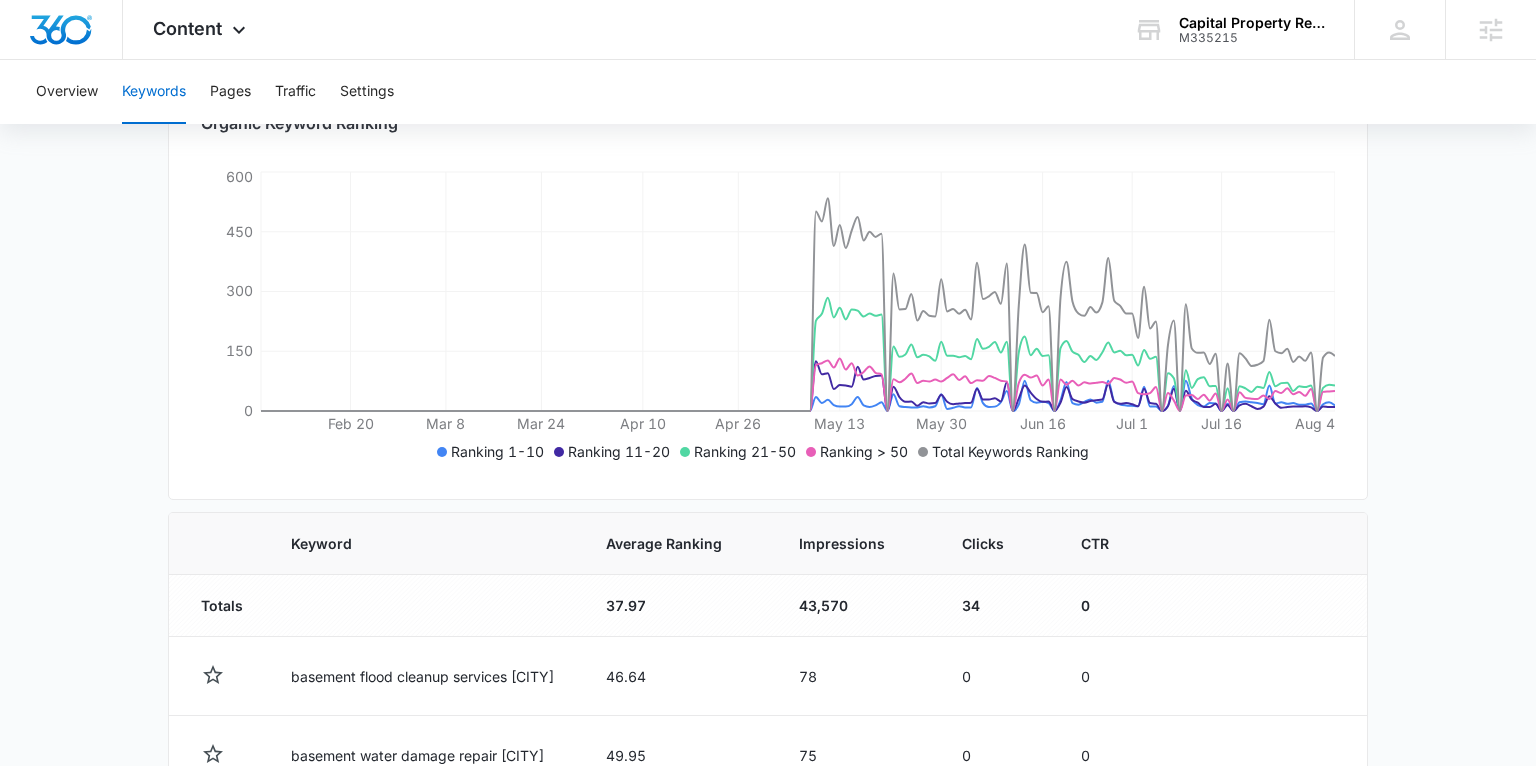 scroll, scrollTop: 266, scrollLeft: 0, axis: vertical 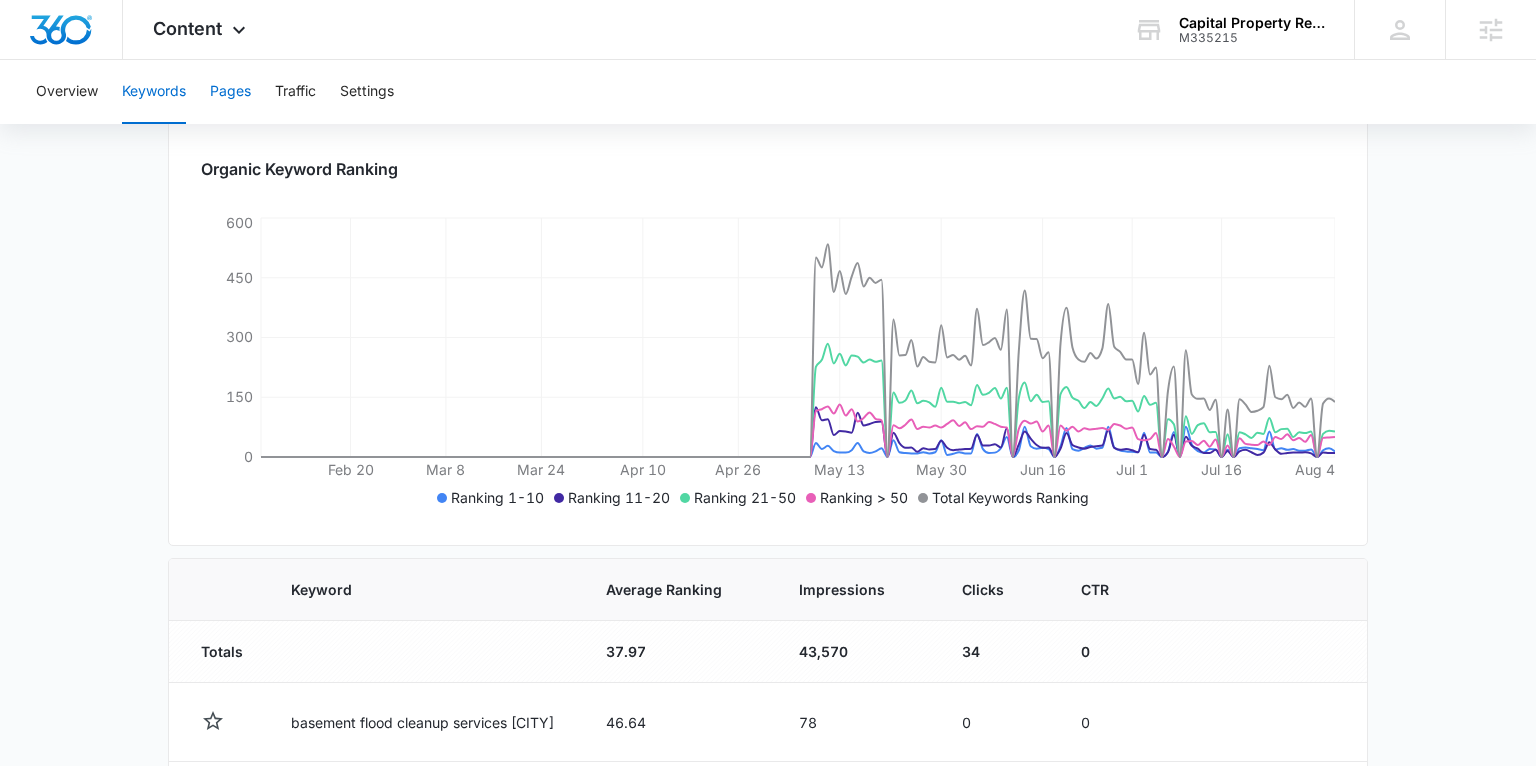 click on "Pages" at bounding box center [230, 92] 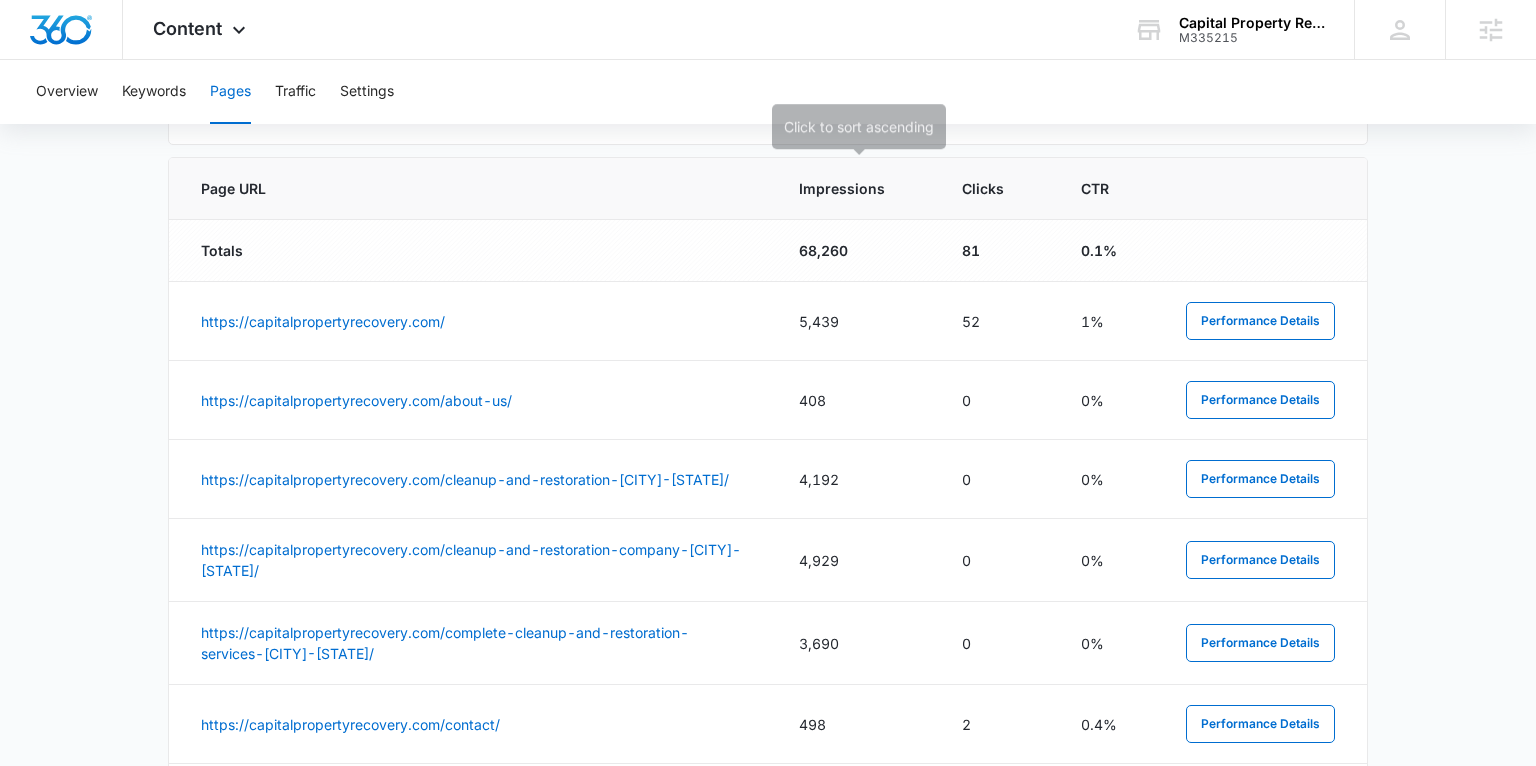 click on "Impressions" at bounding box center (842, 188) 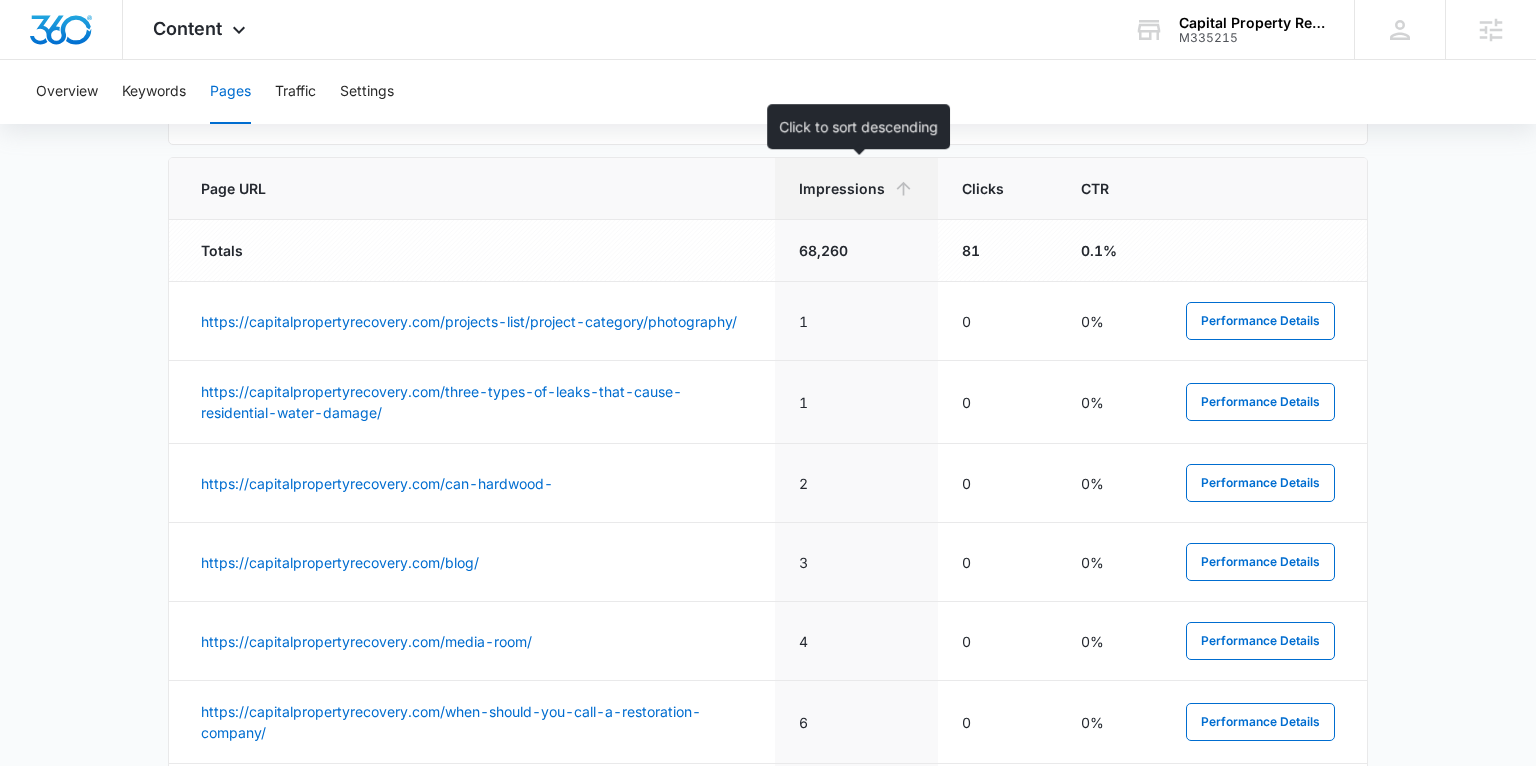 click on "Impressions" at bounding box center [842, 188] 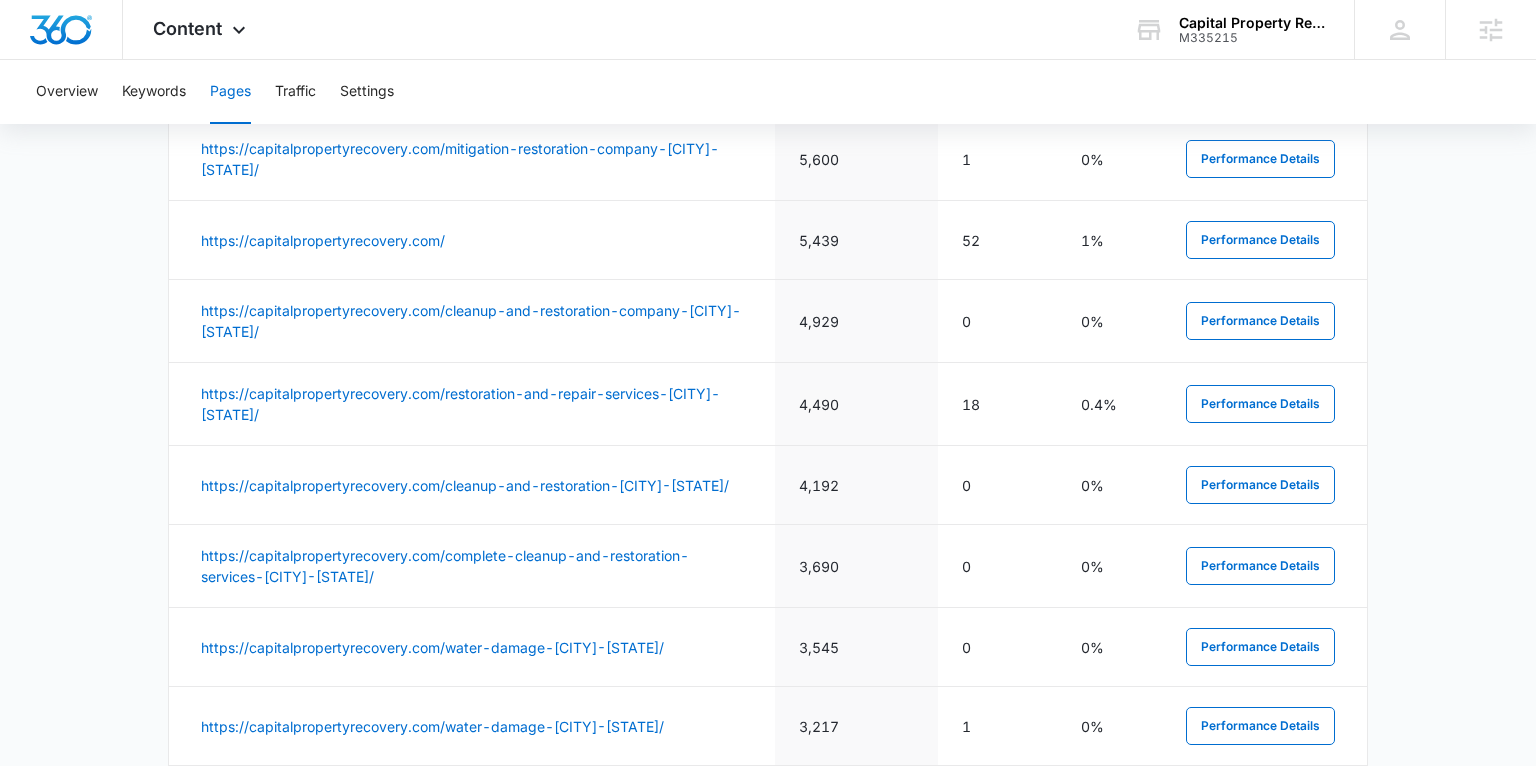 scroll, scrollTop: 780, scrollLeft: 0, axis: vertical 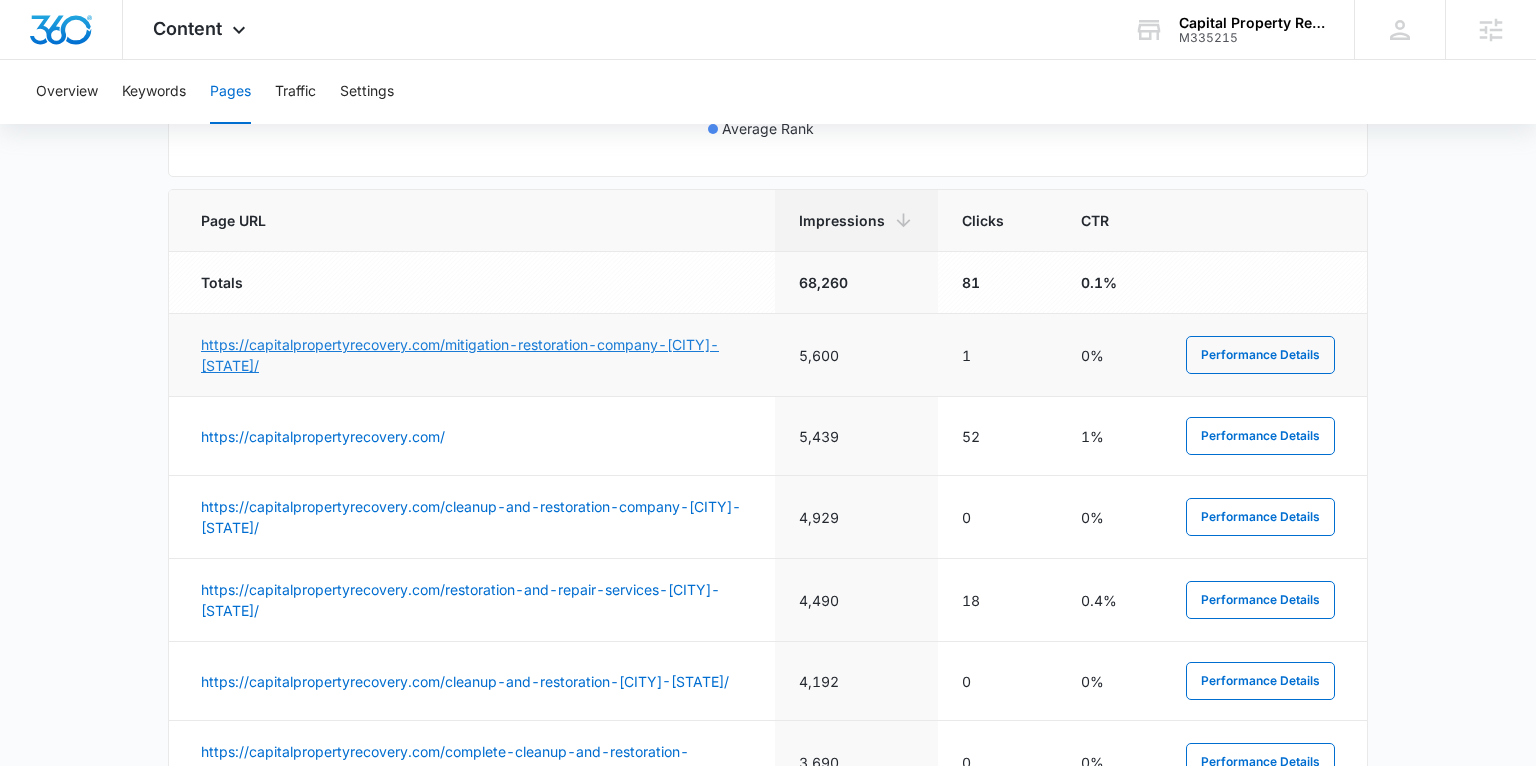 click on "https://capitalpropertyrecovery.com/mitigation-restoration-company-annapolis-md/" at bounding box center (460, 355) 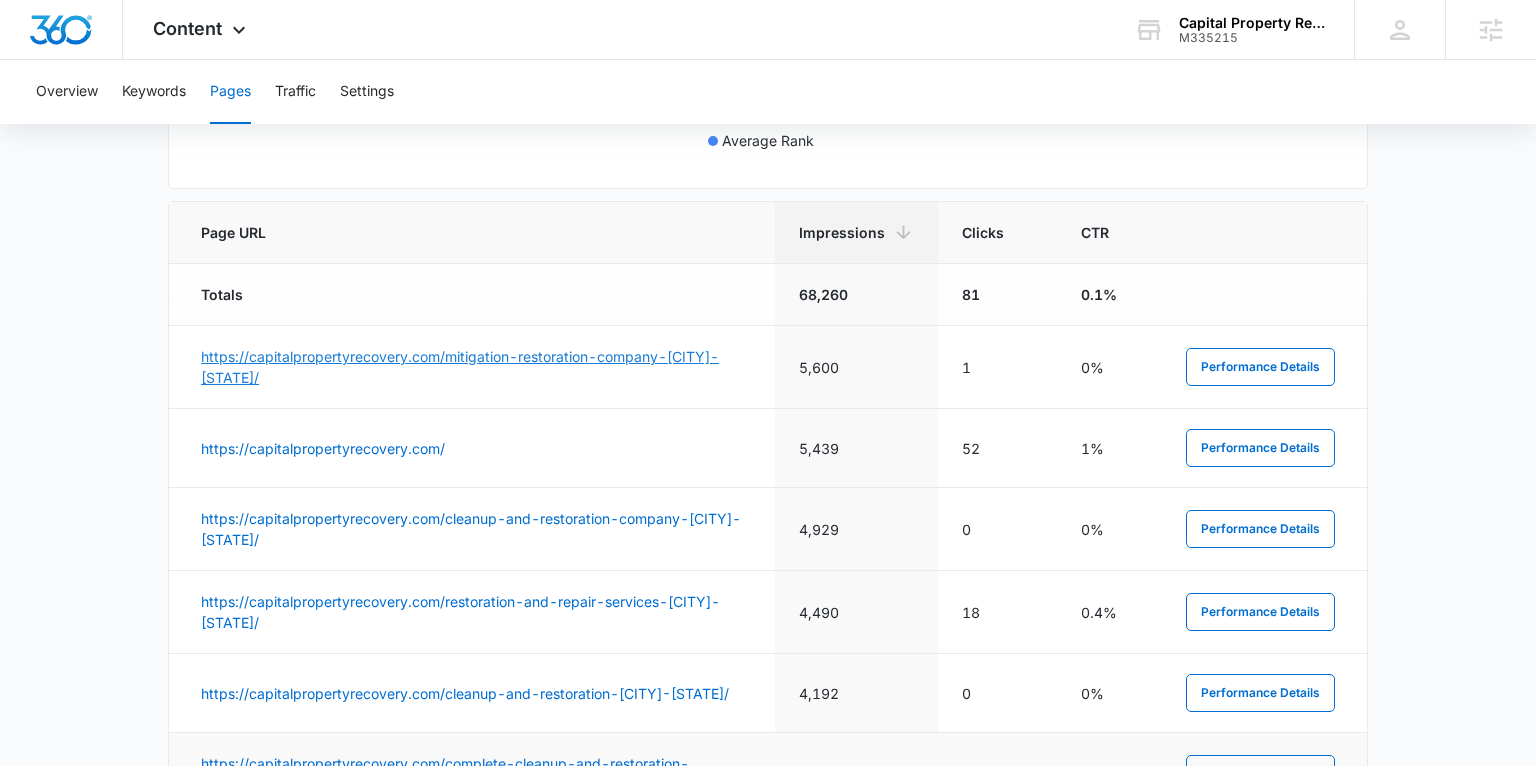 scroll, scrollTop: 752, scrollLeft: 0, axis: vertical 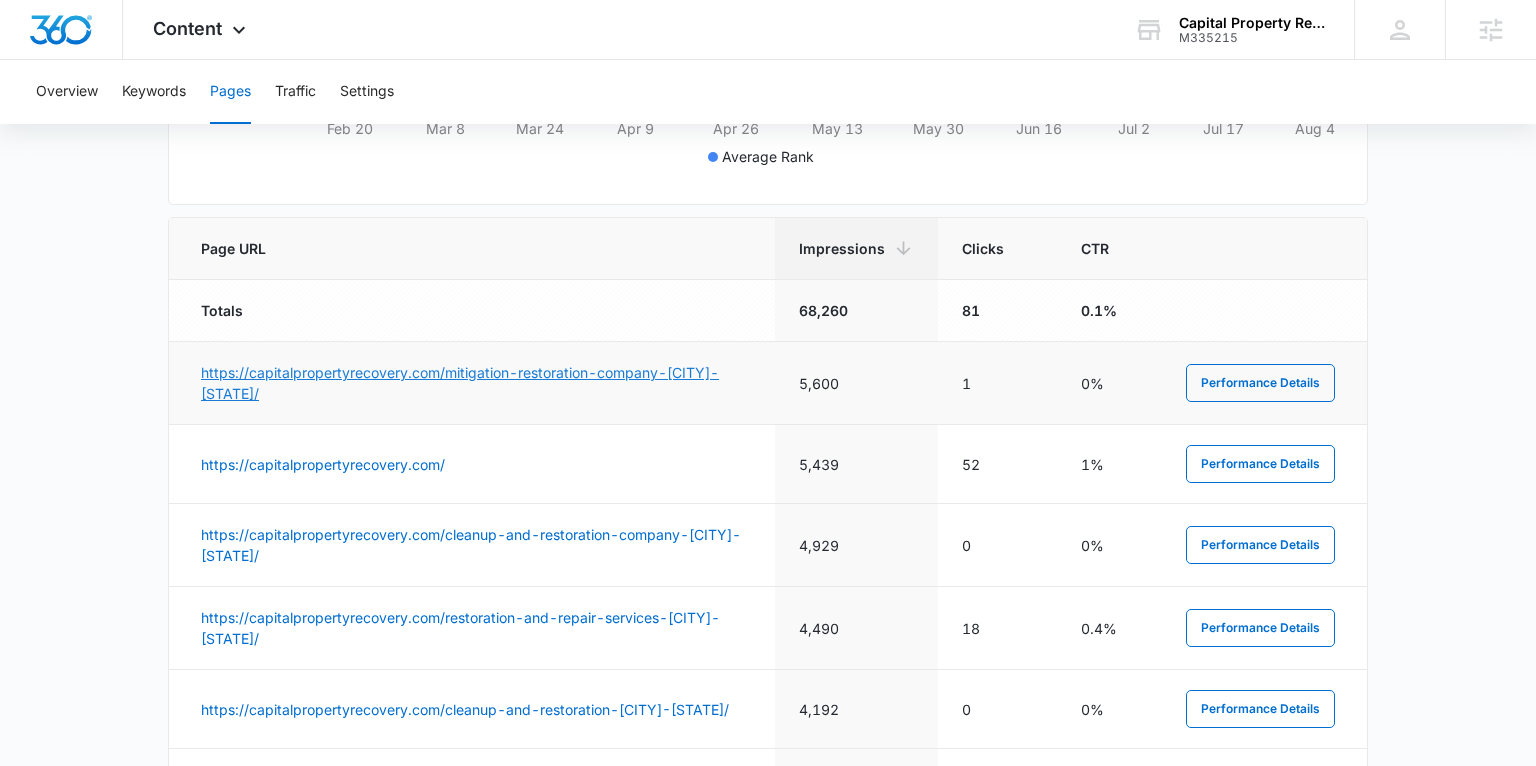 click on "https://capitalpropertyrecovery.com/mitigation-restoration-company-annapolis-md/" at bounding box center (460, 383) 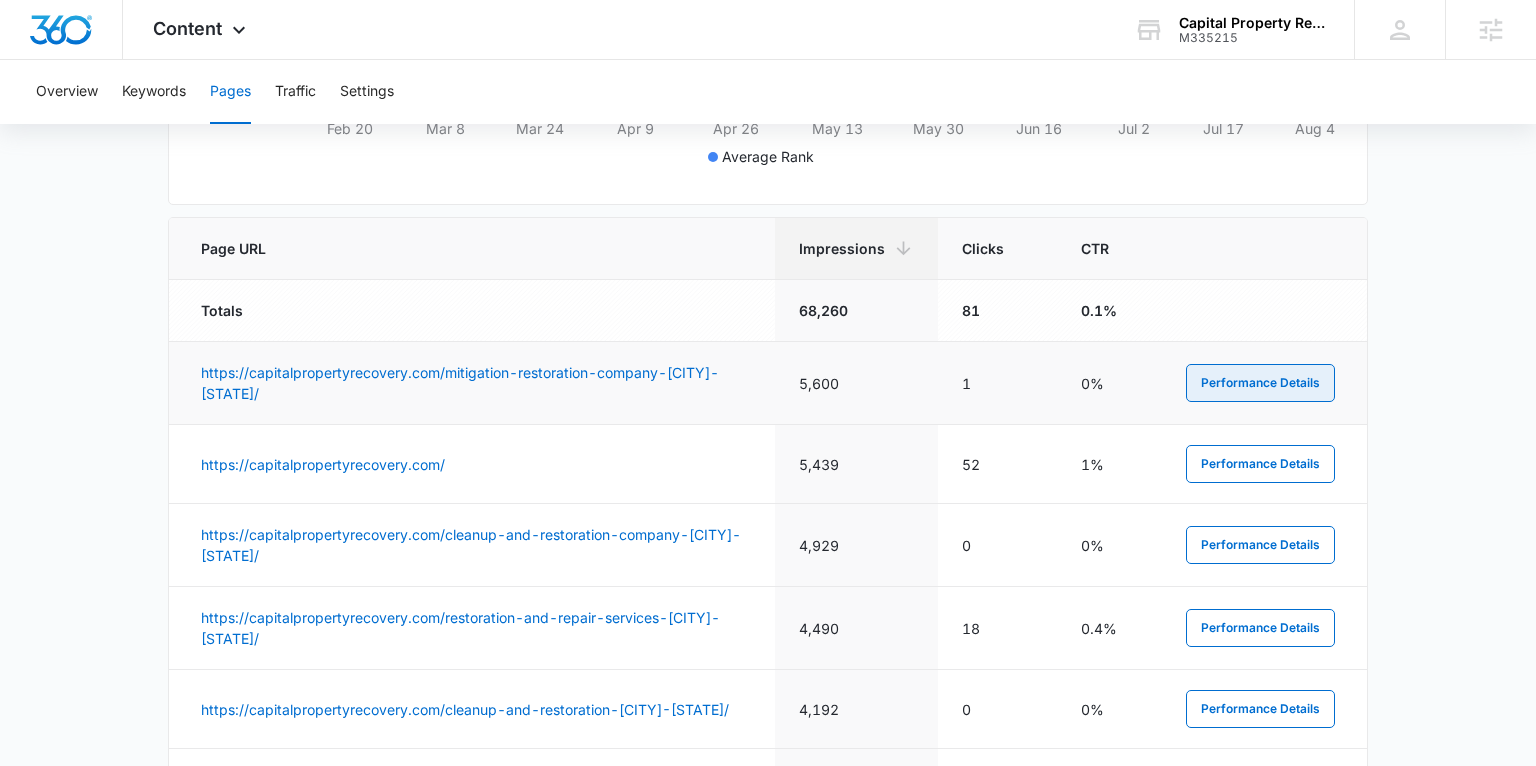 click on "Performance Details" at bounding box center [1260, 383] 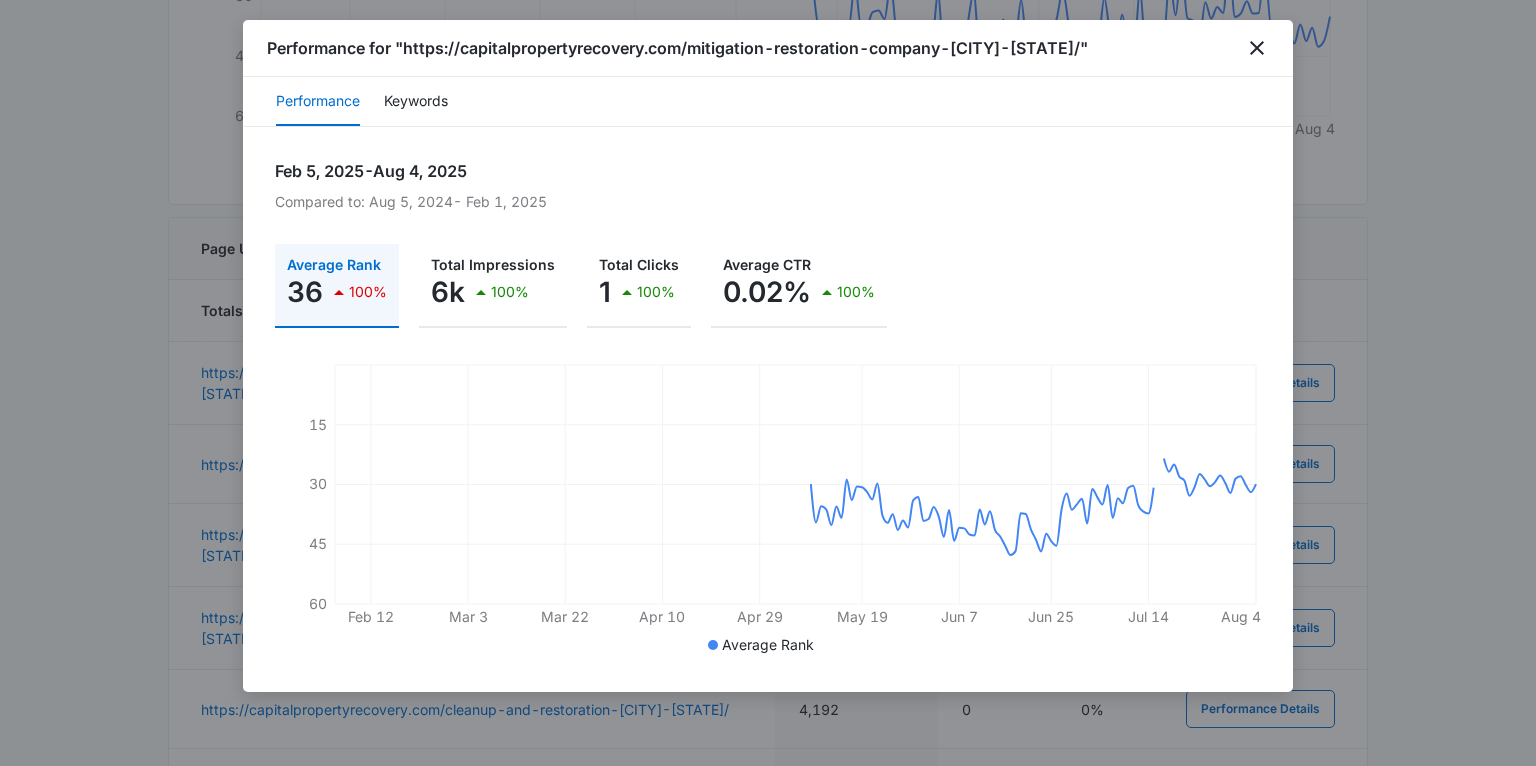 scroll, scrollTop: 750, scrollLeft: 0, axis: vertical 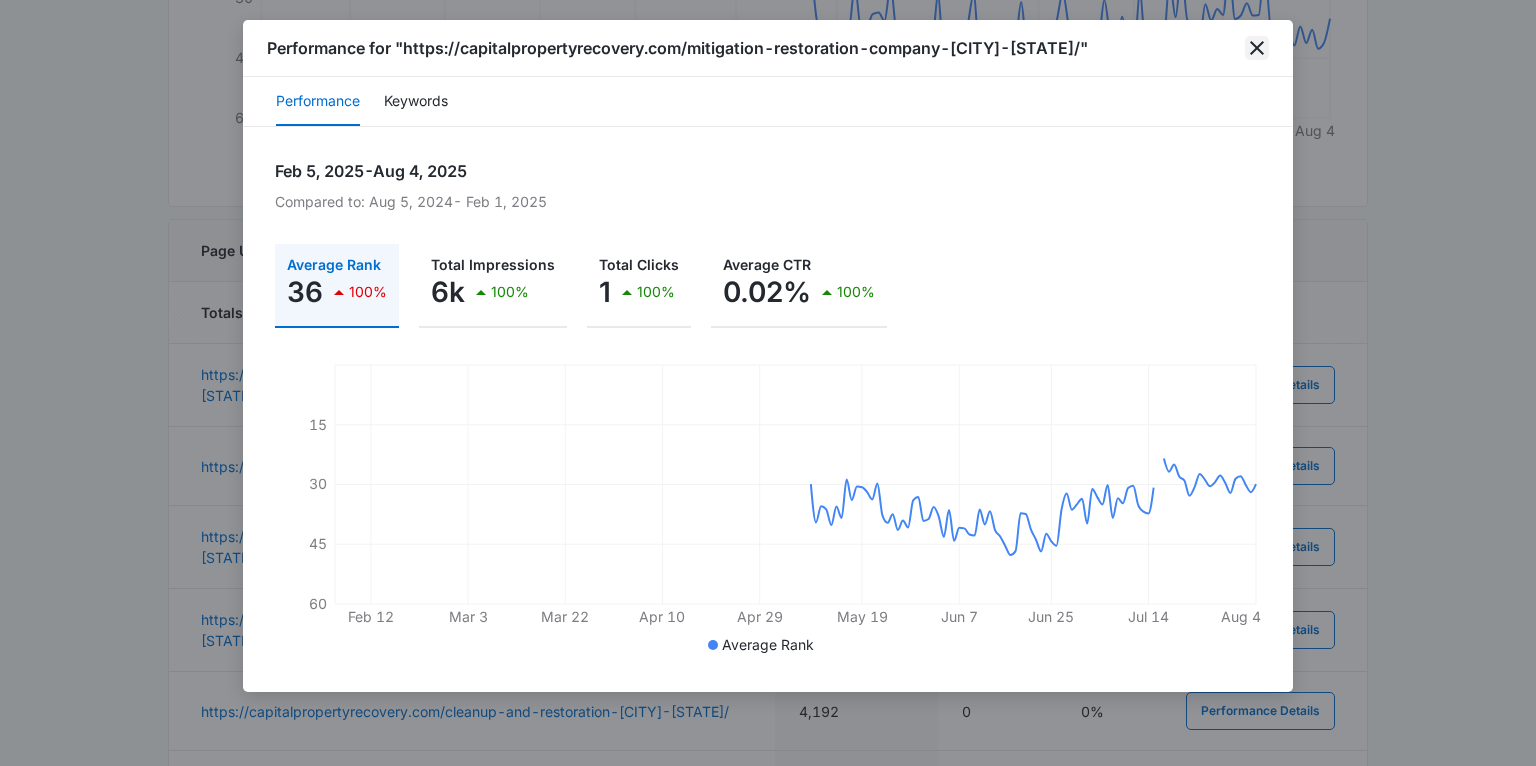 click 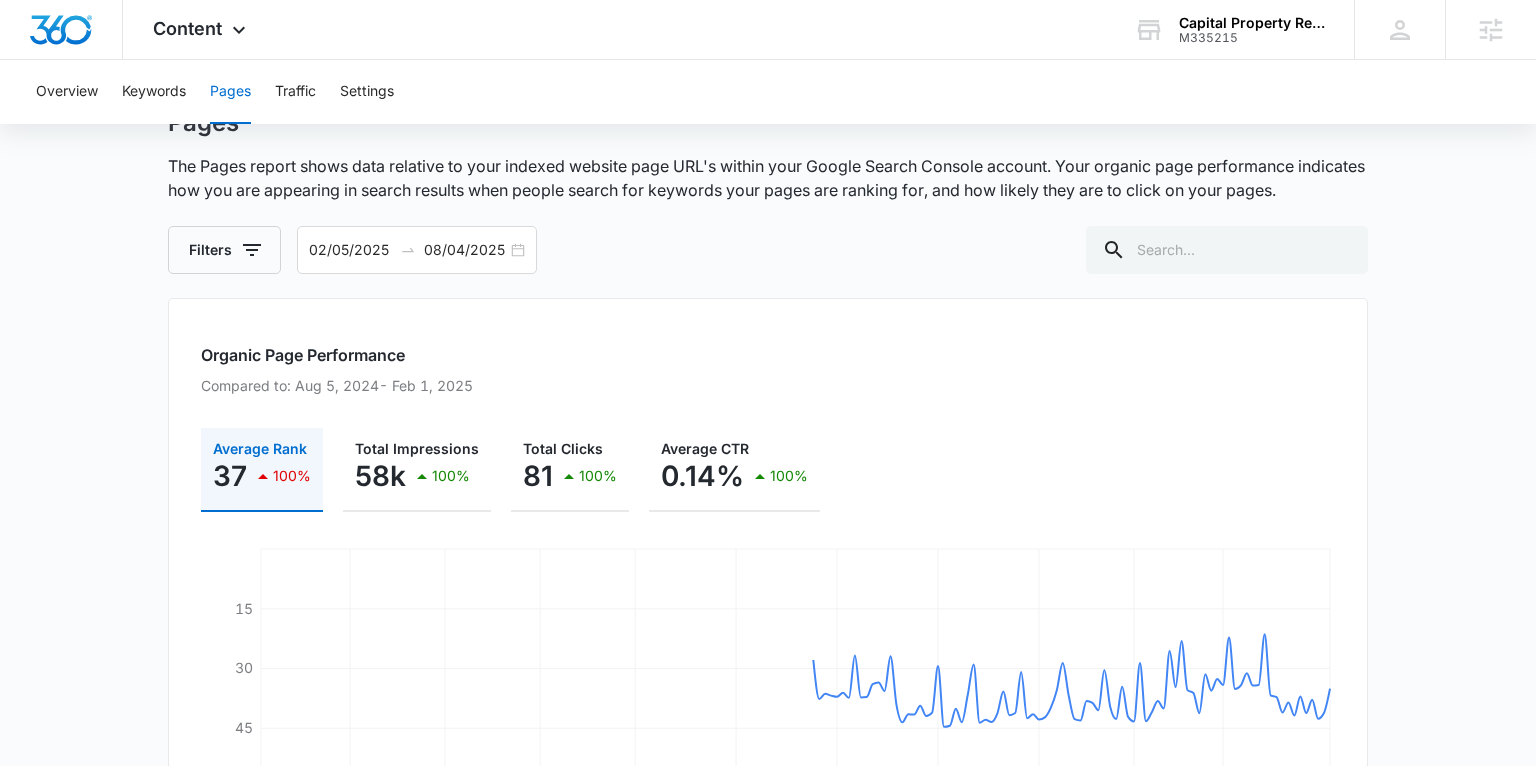 scroll, scrollTop: 0, scrollLeft: 0, axis: both 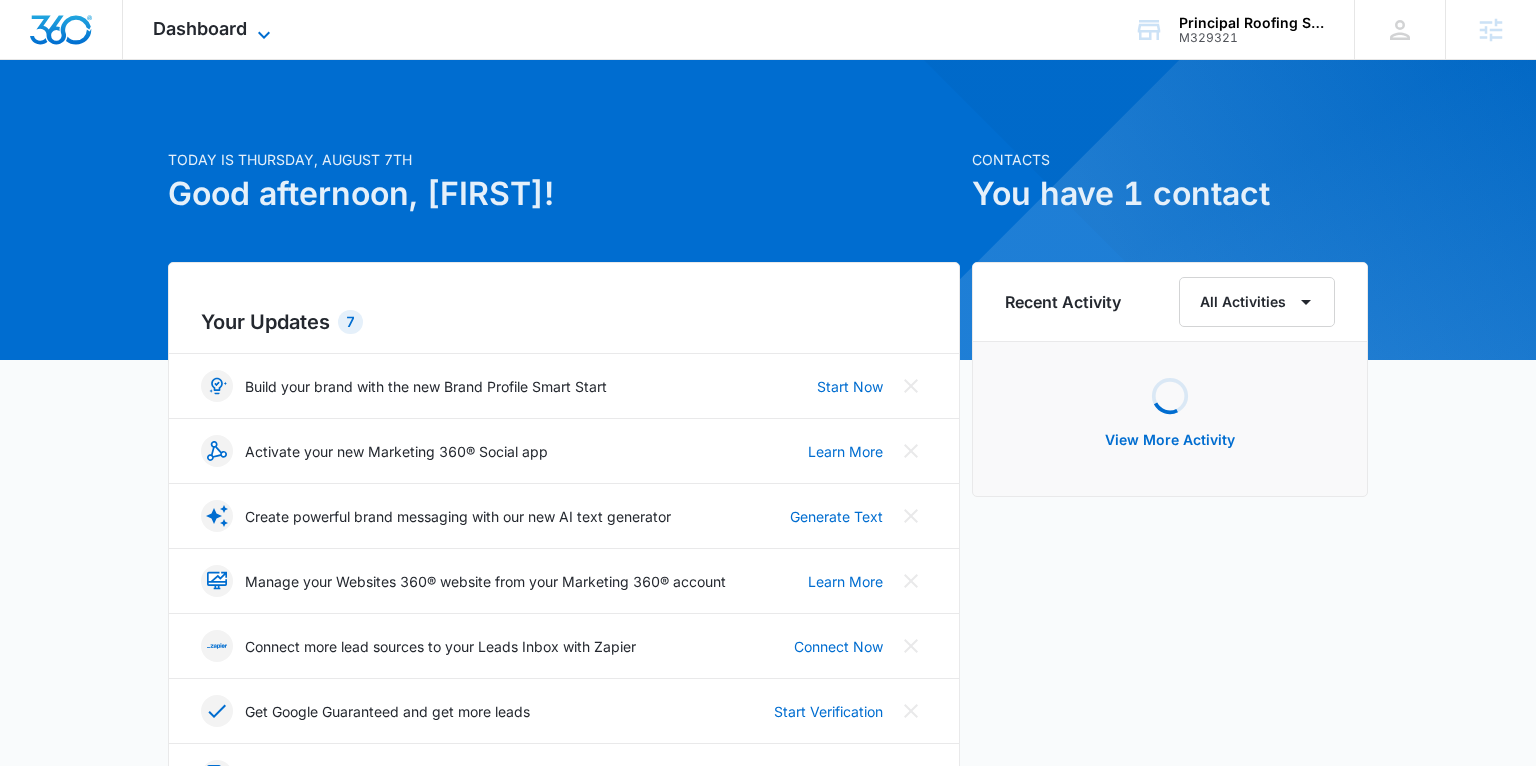 click on "Dashboard" at bounding box center (200, 28) 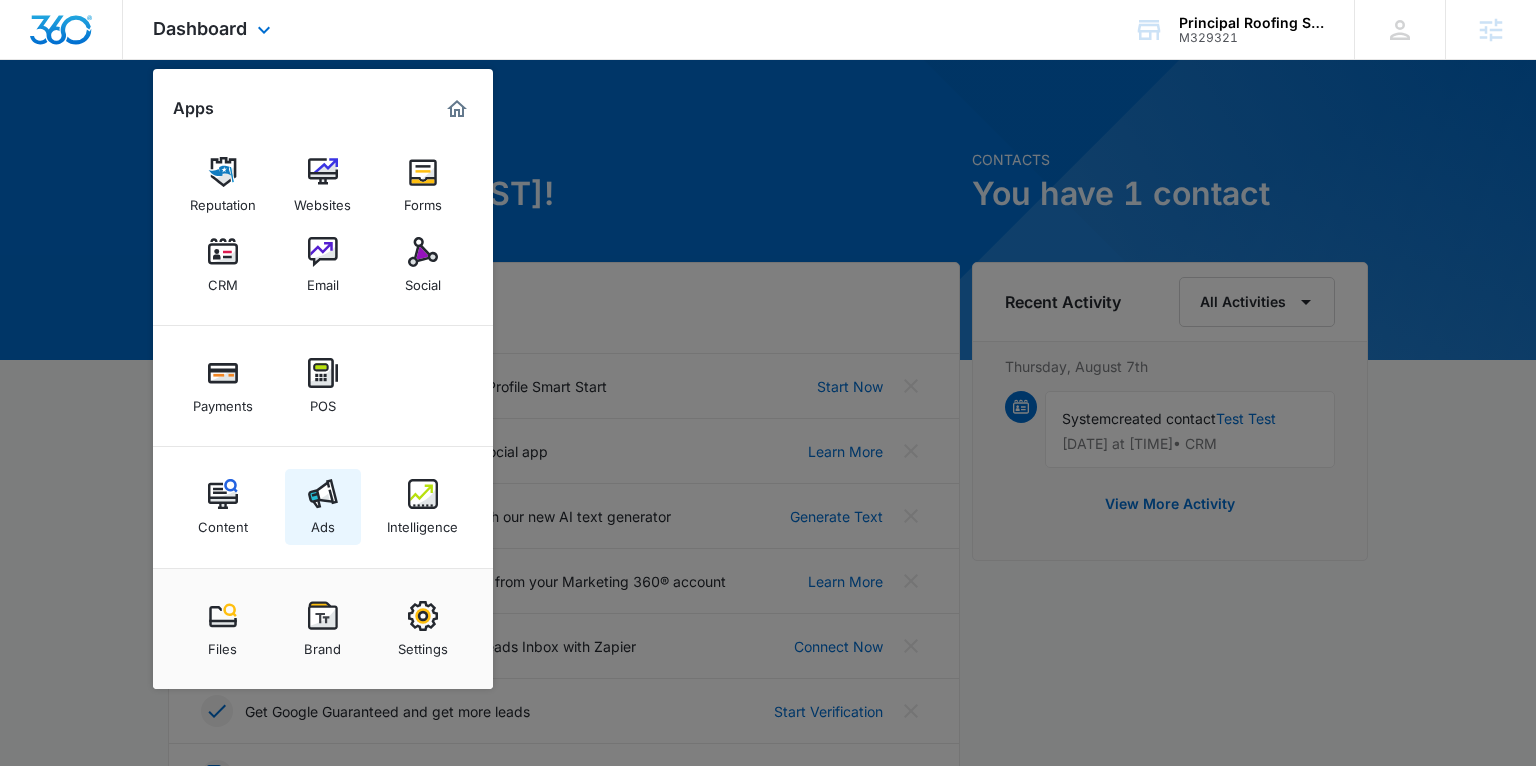 click at bounding box center (323, 494) 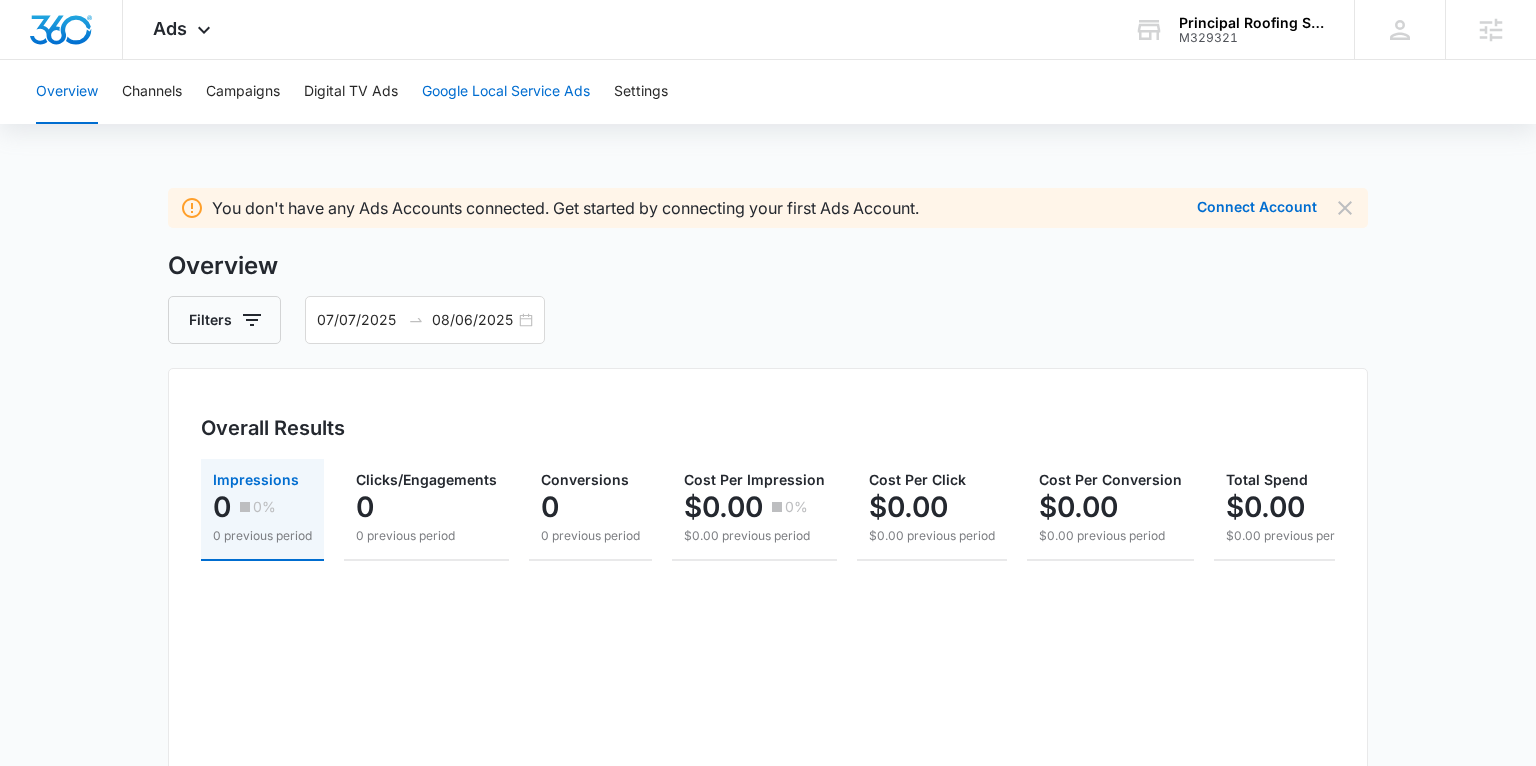 click on "Google Local Service Ads" at bounding box center (506, 92) 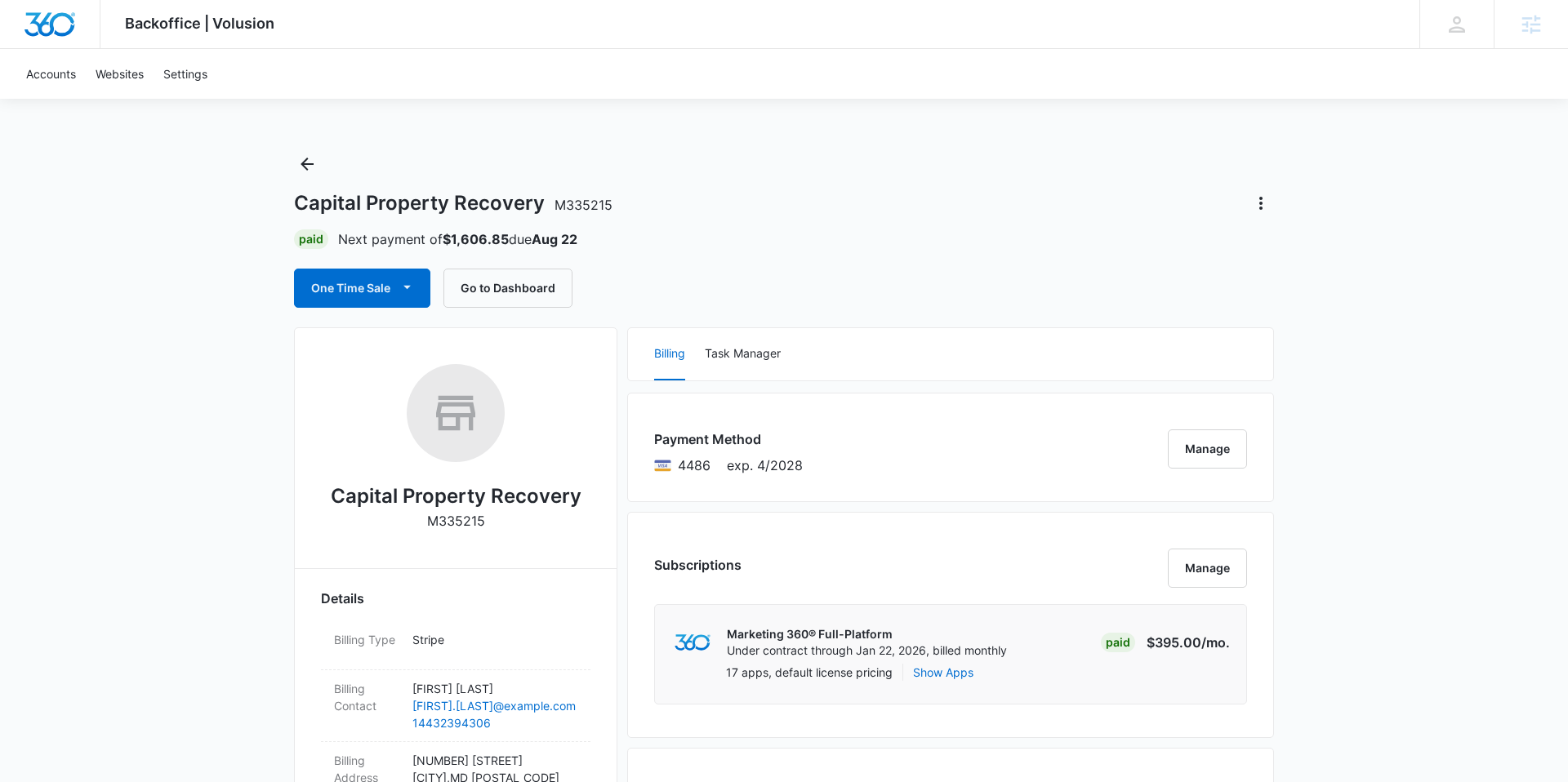 scroll, scrollTop: 0, scrollLeft: 0, axis: both 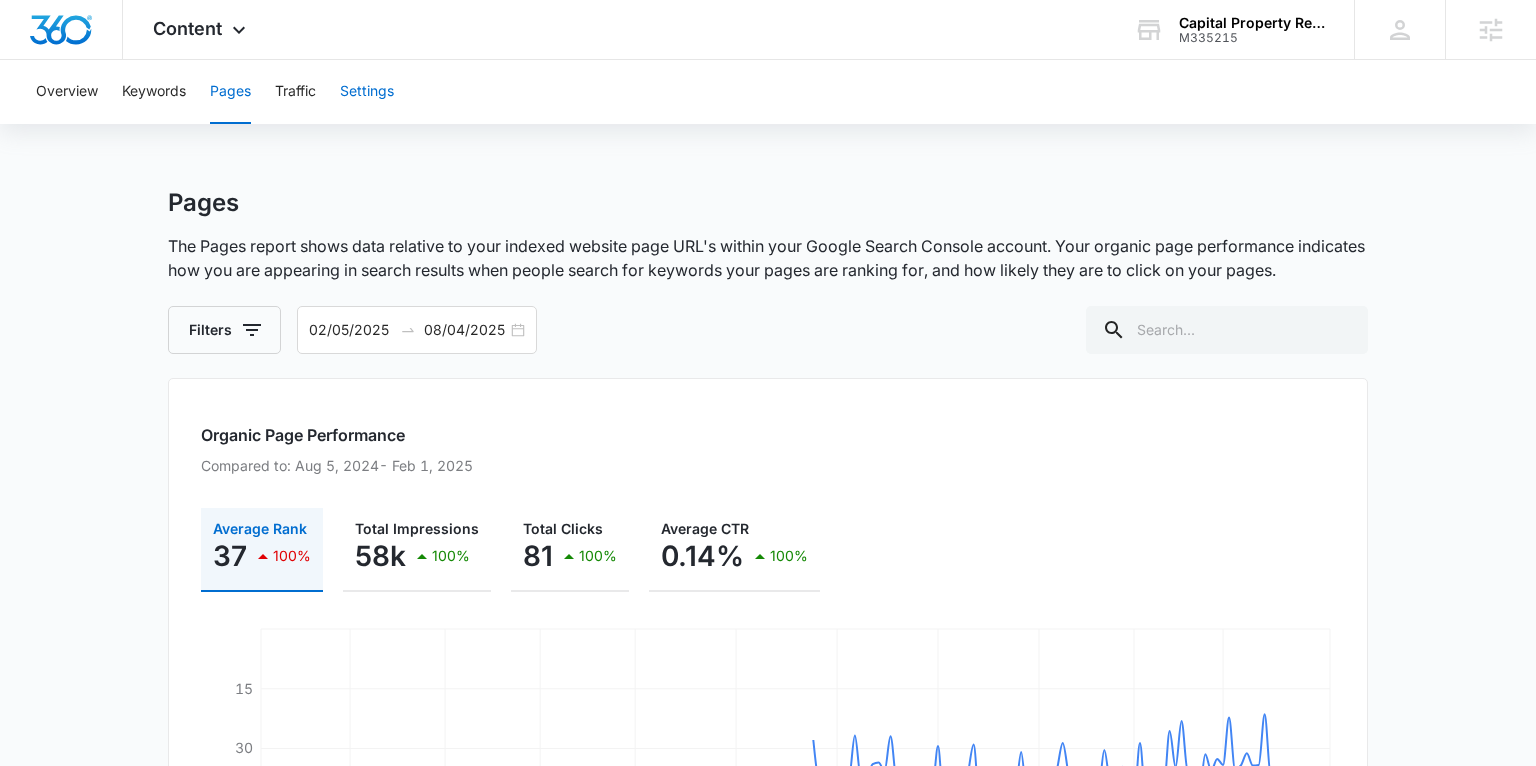 click on "Settings" at bounding box center (367, 92) 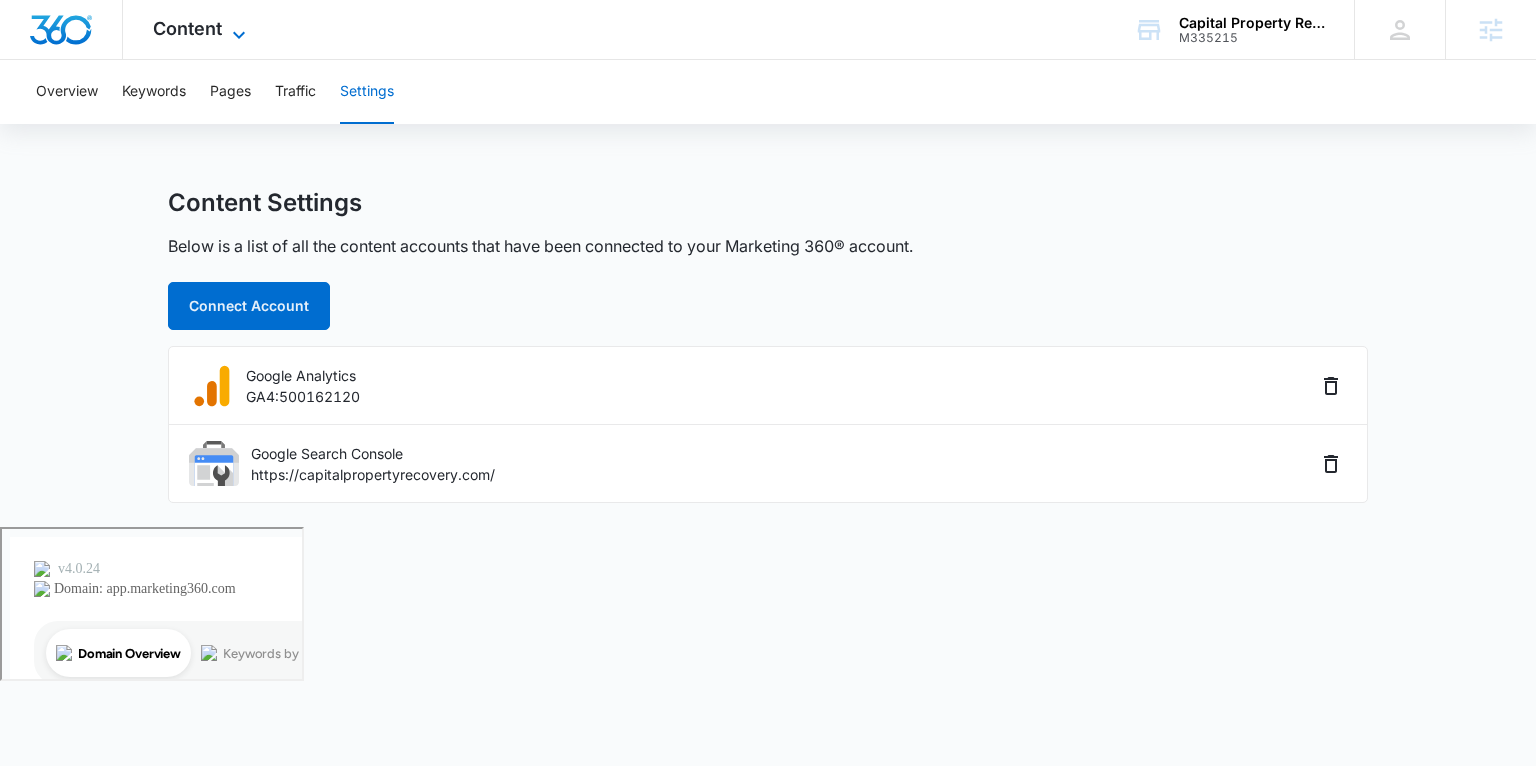 click on "Content" at bounding box center (187, 28) 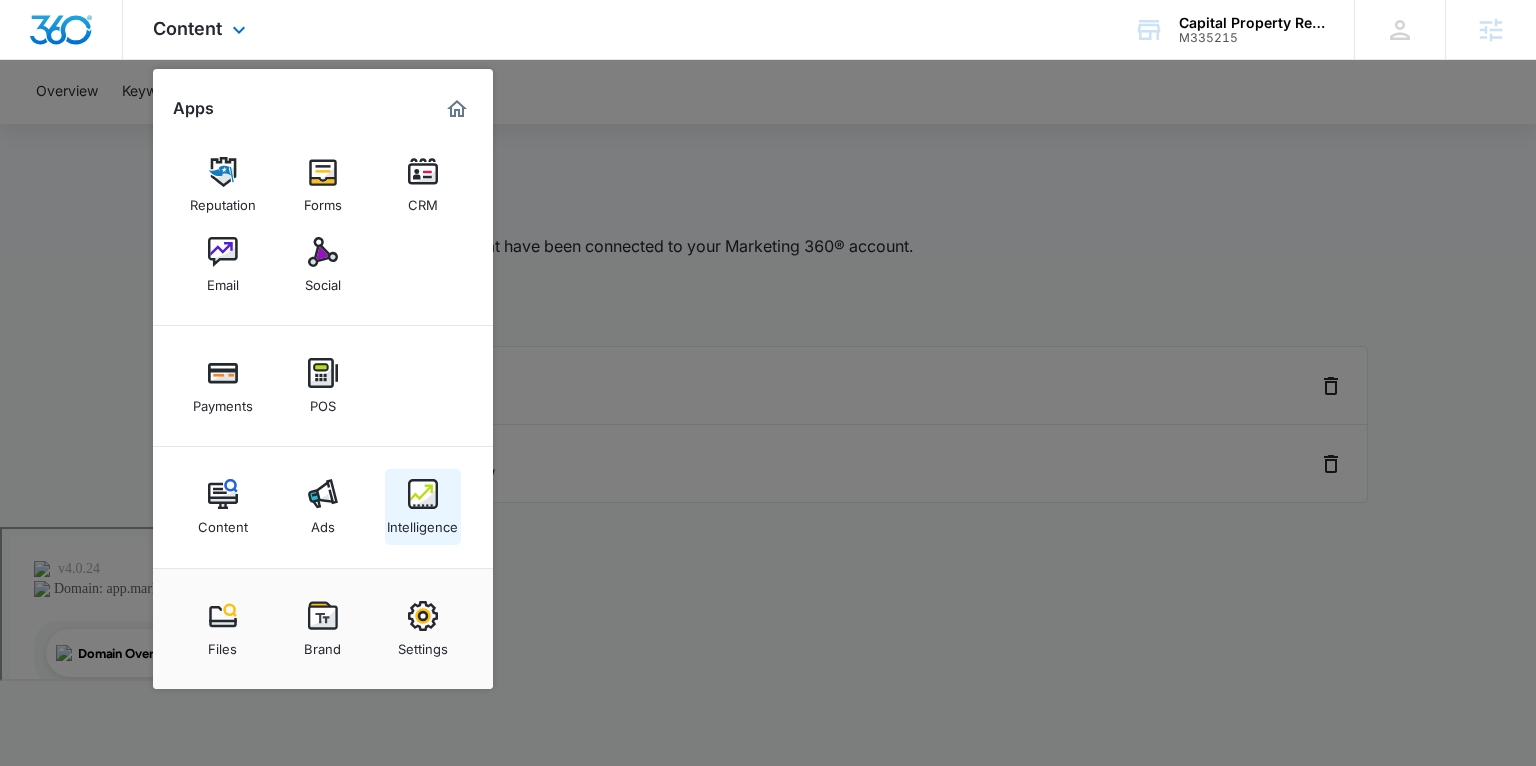 click at bounding box center [423, 494] 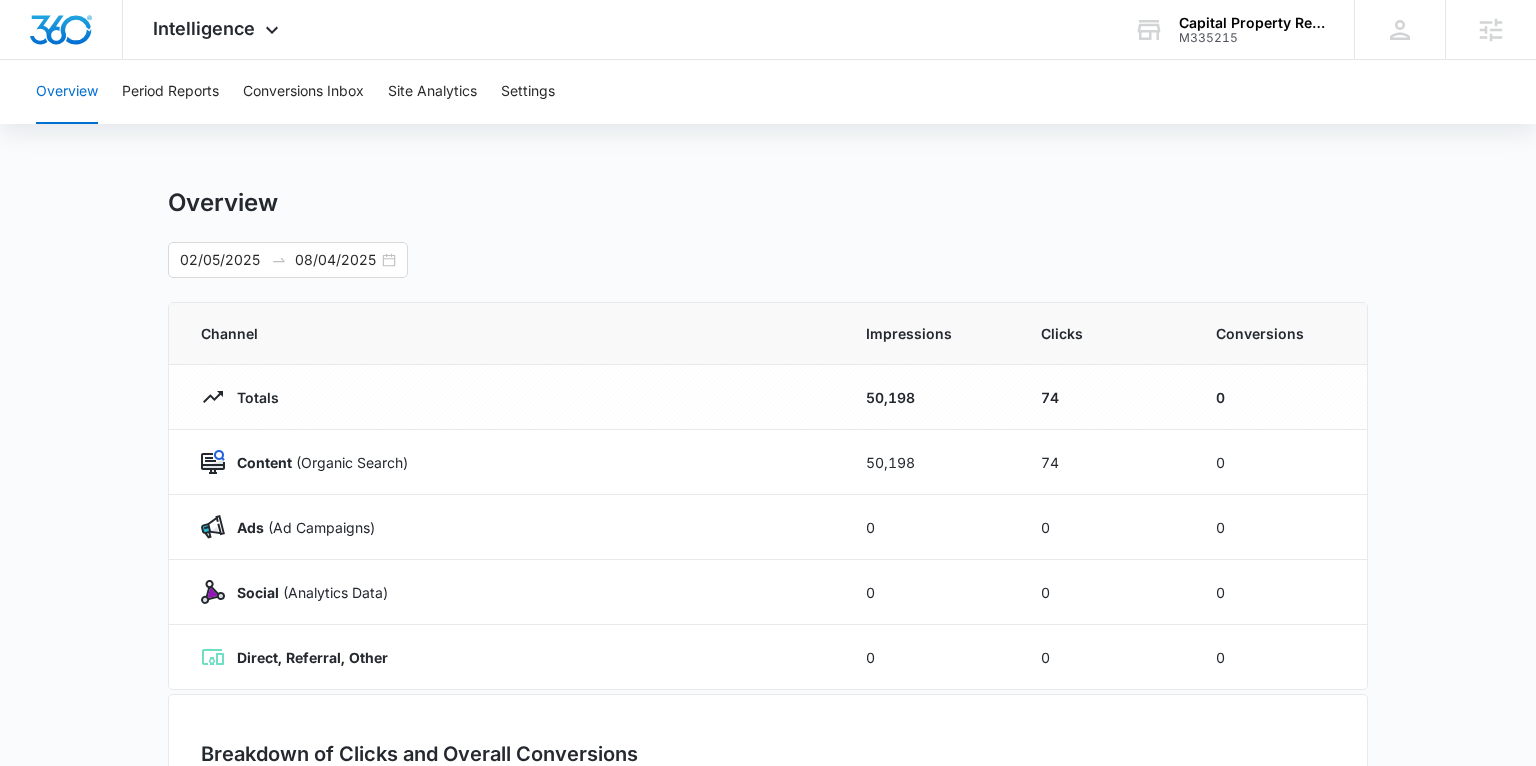 scroll, scrollTop: 1, scrollLeft: 0, axis: vertical 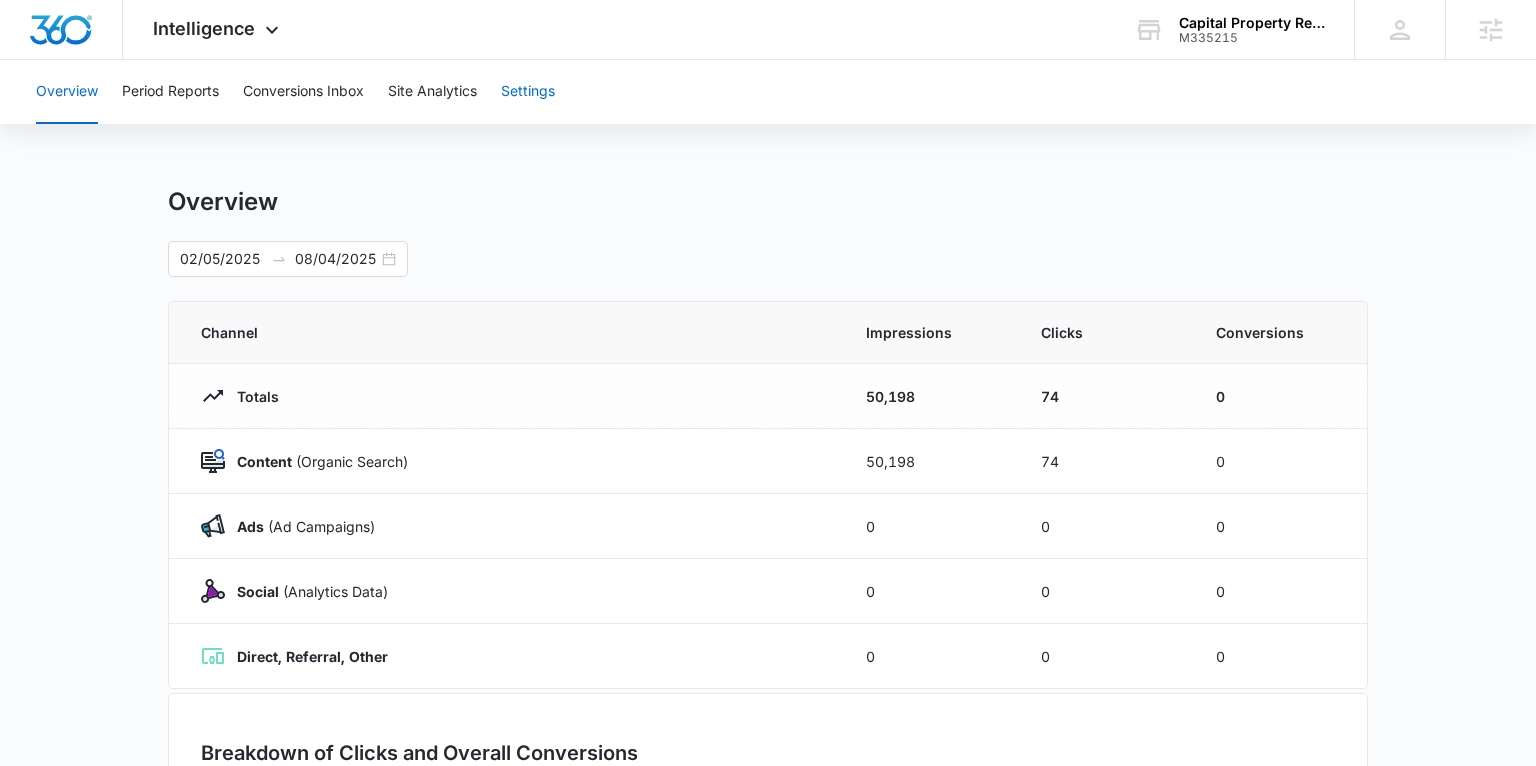 click on "Settings" at bounding box center [528, 92] 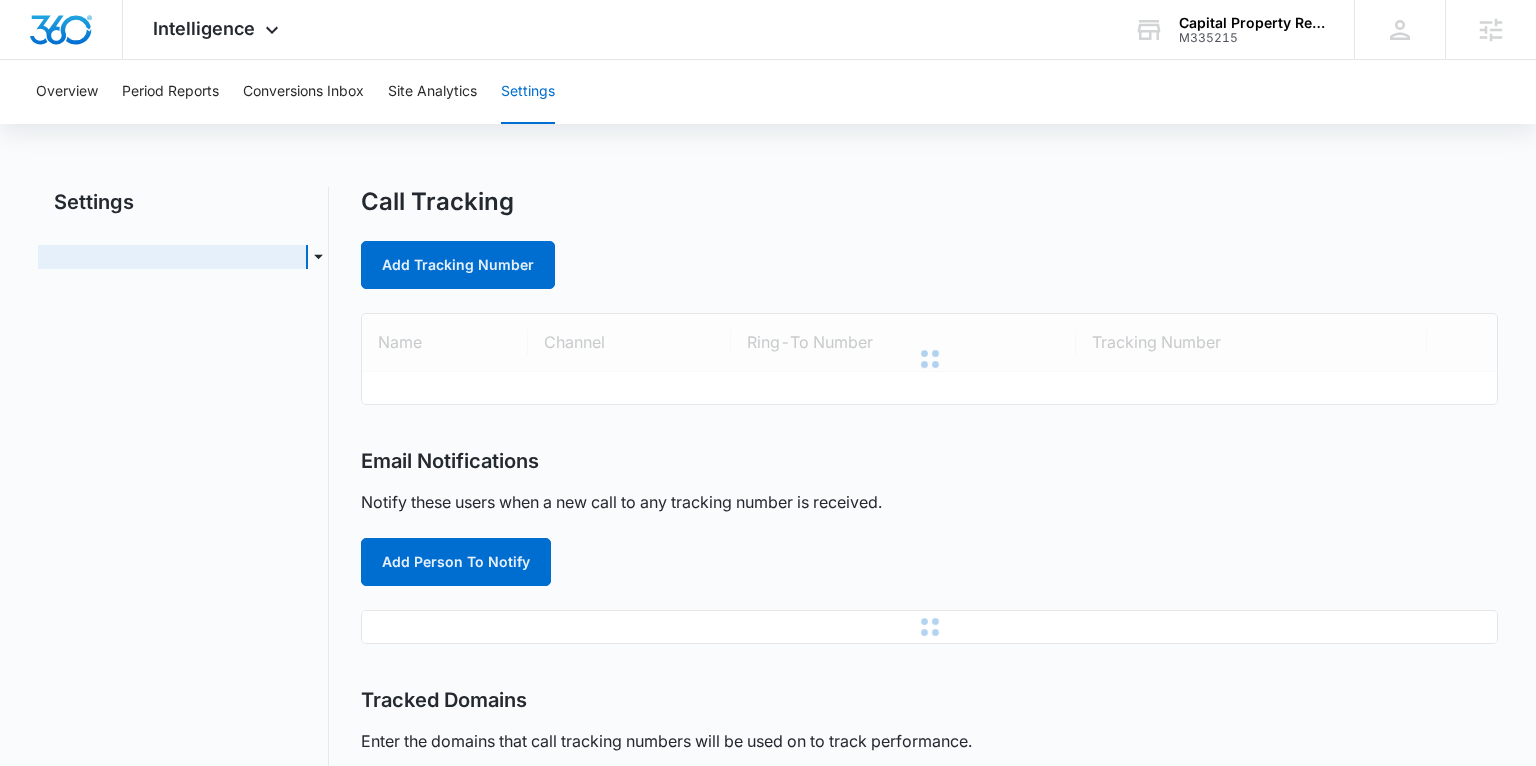 scroll, scrollTop: 0, scrollLeft: 0, axis: both 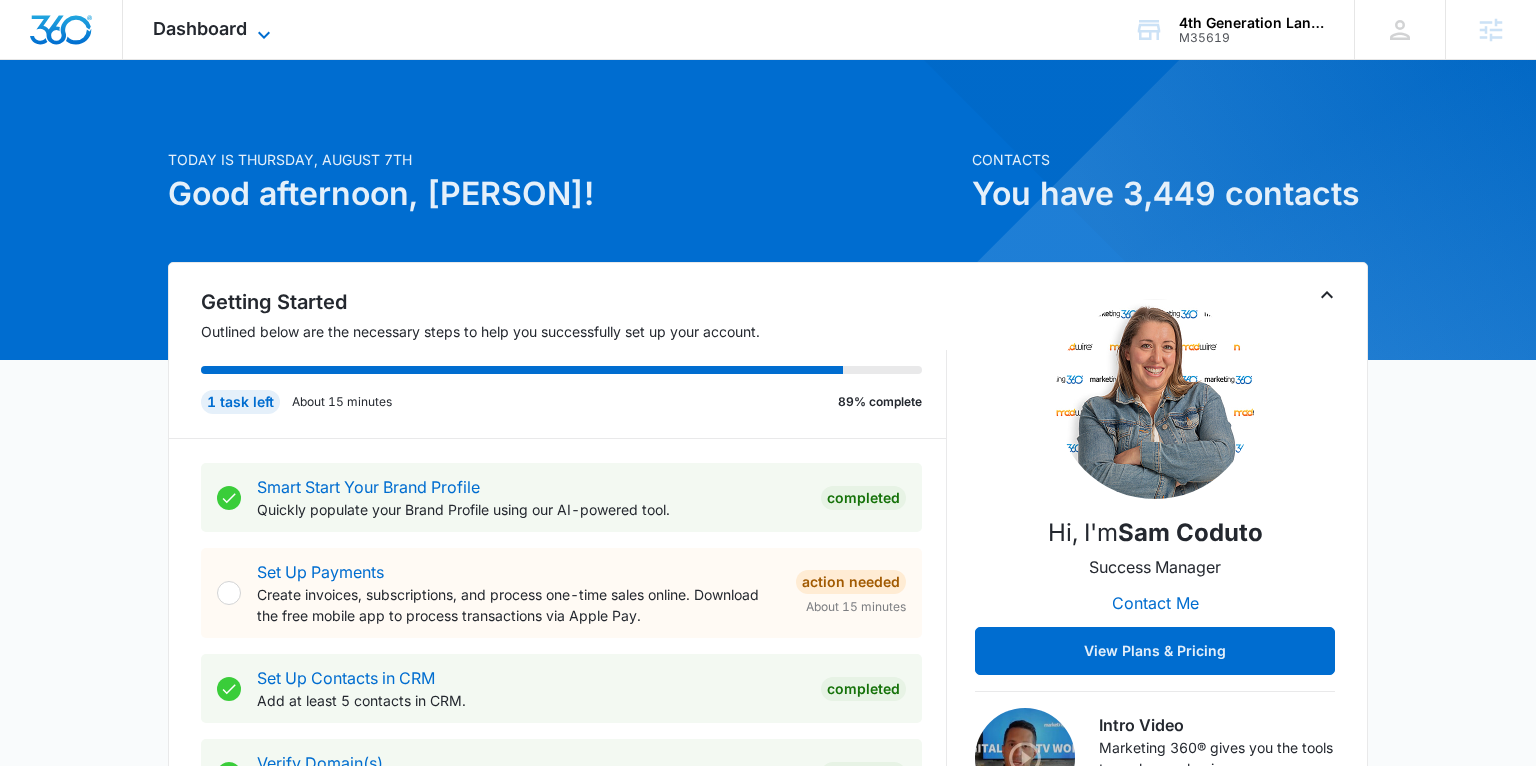 click on "Dashboard" at bounding box center (200, 28) 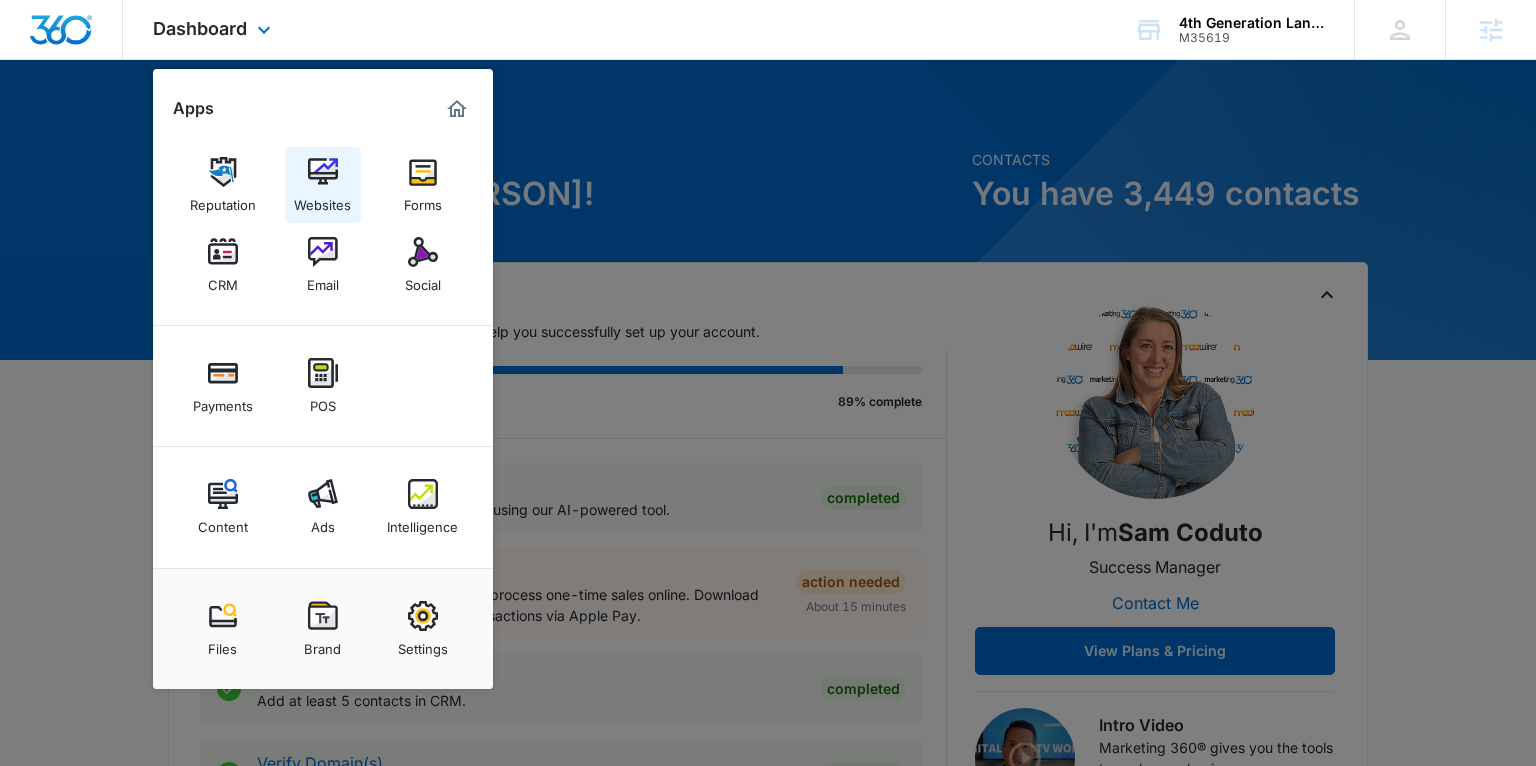 click at bounding box center (323, 172) 